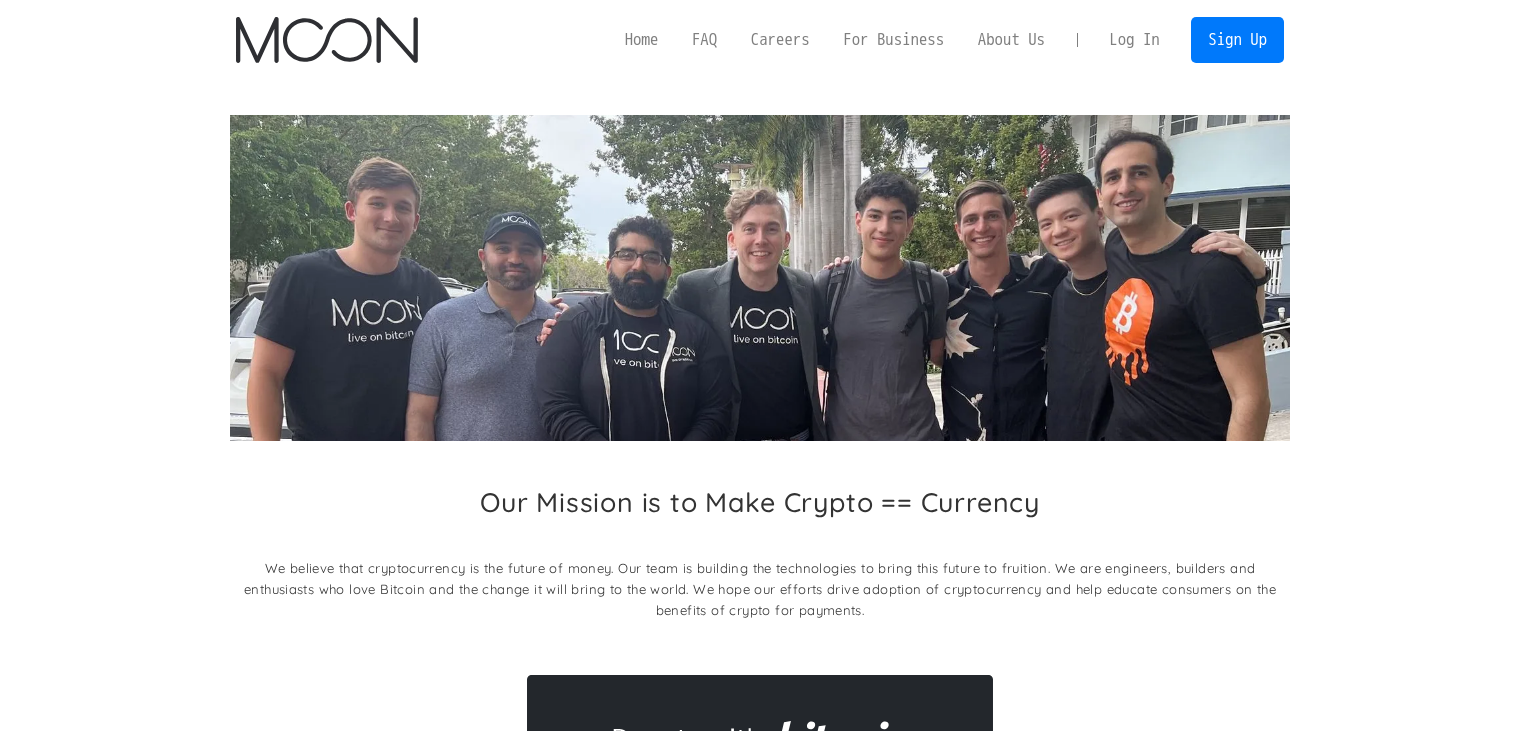 scroll, scrollTop: 0, scrollLeft: 0, axis: both 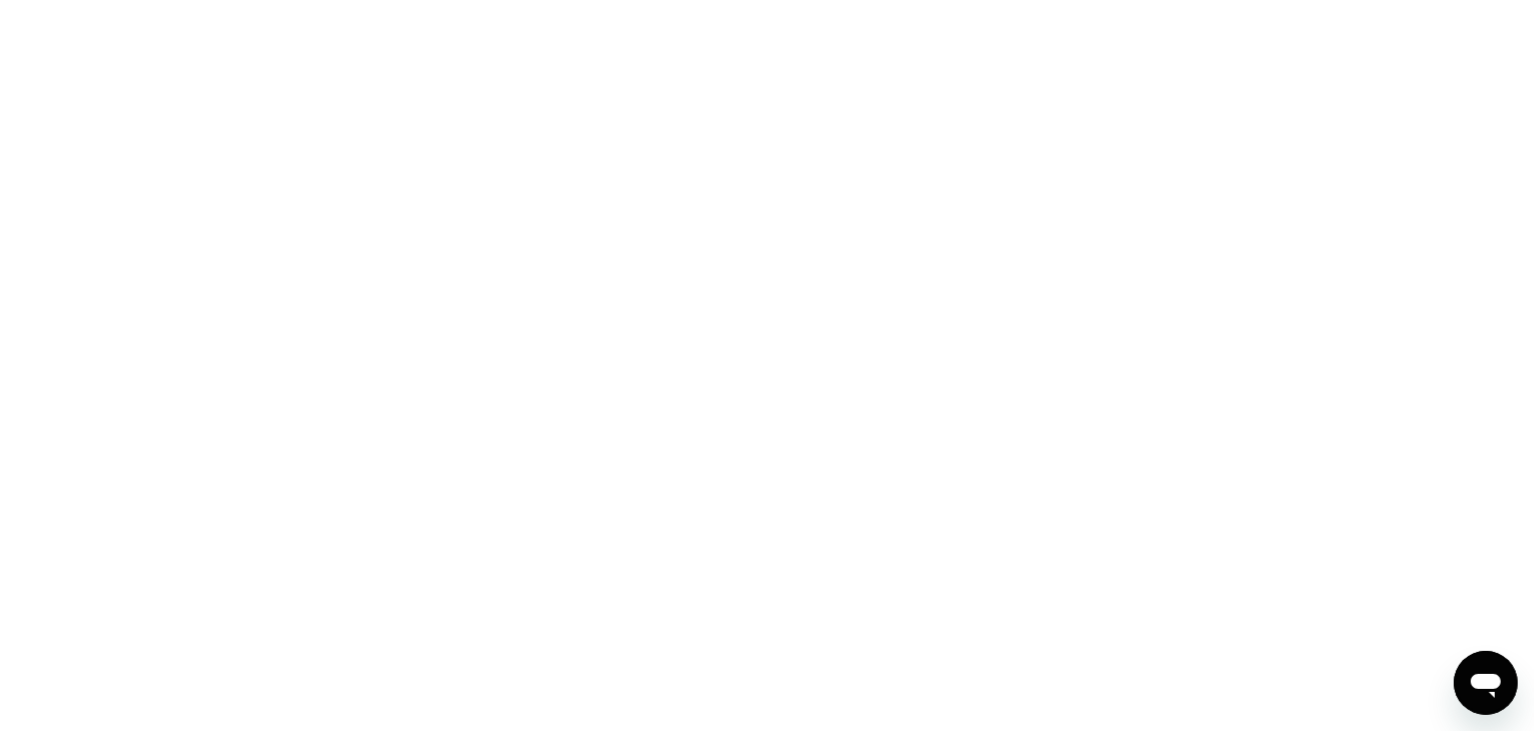 click at bounding box center [767, 365] 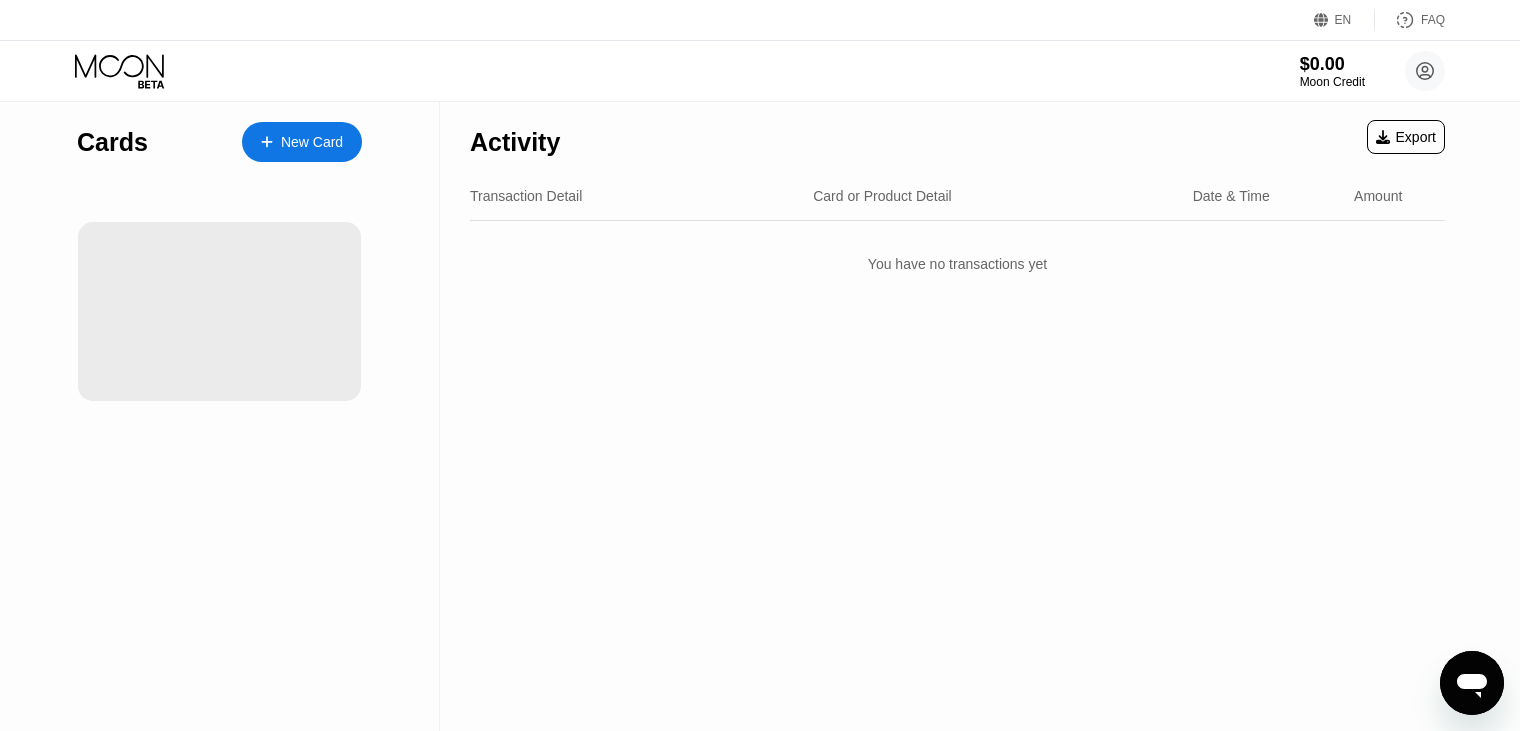 click on "Cards    New Card" at bounding box center (220, 416) 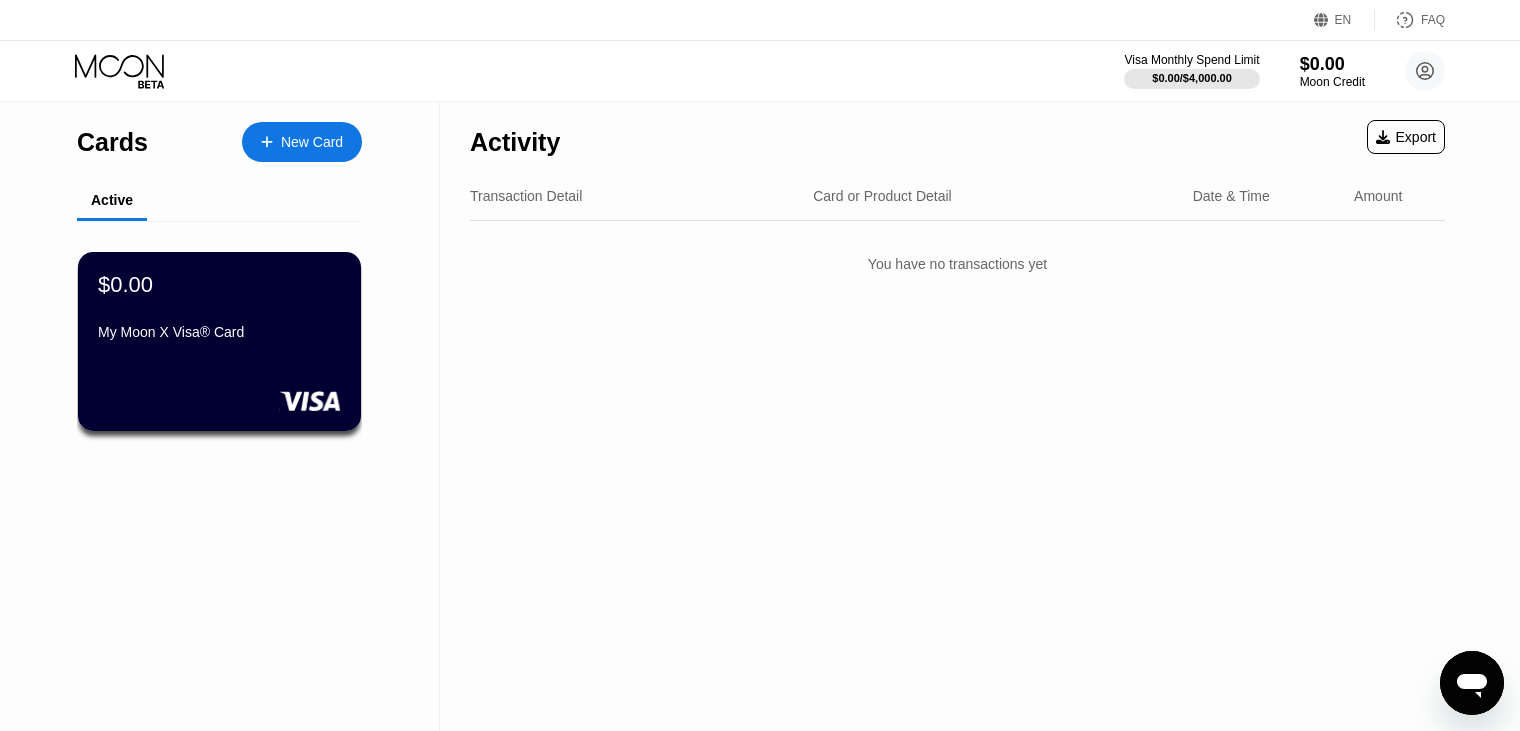 click on "Cards    New Card Active $0.00 My Moon X Visa® Card" at bounding box center (220, 416) 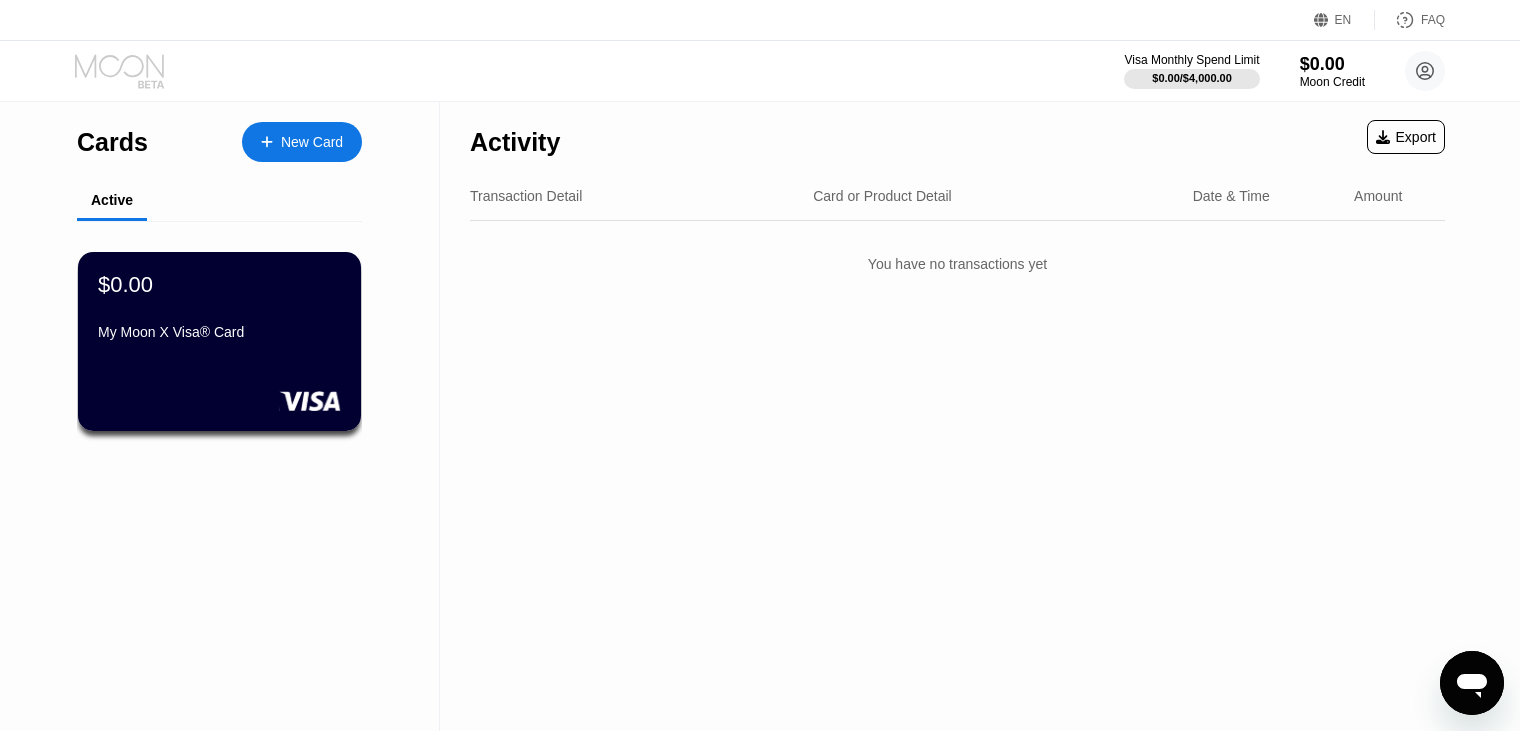 click 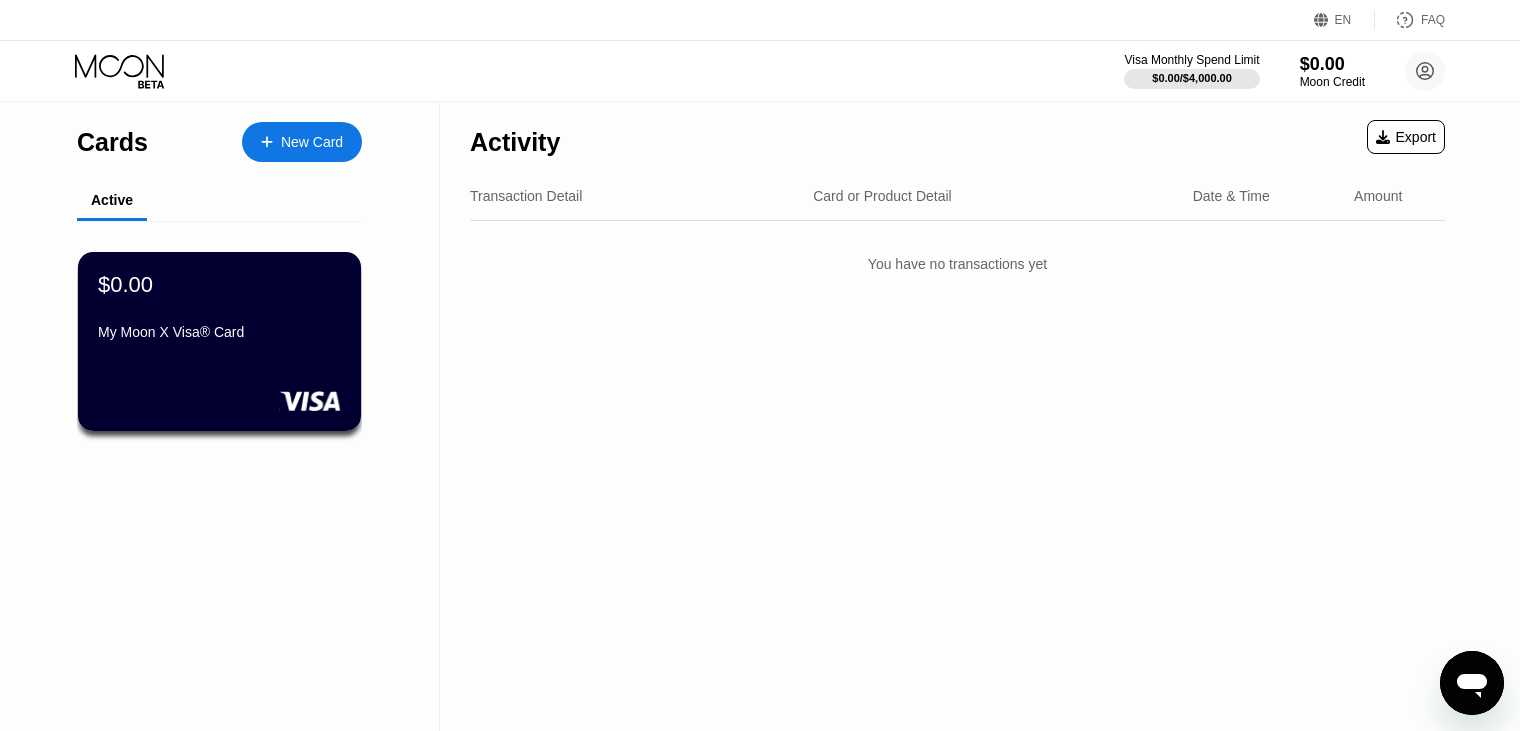 click 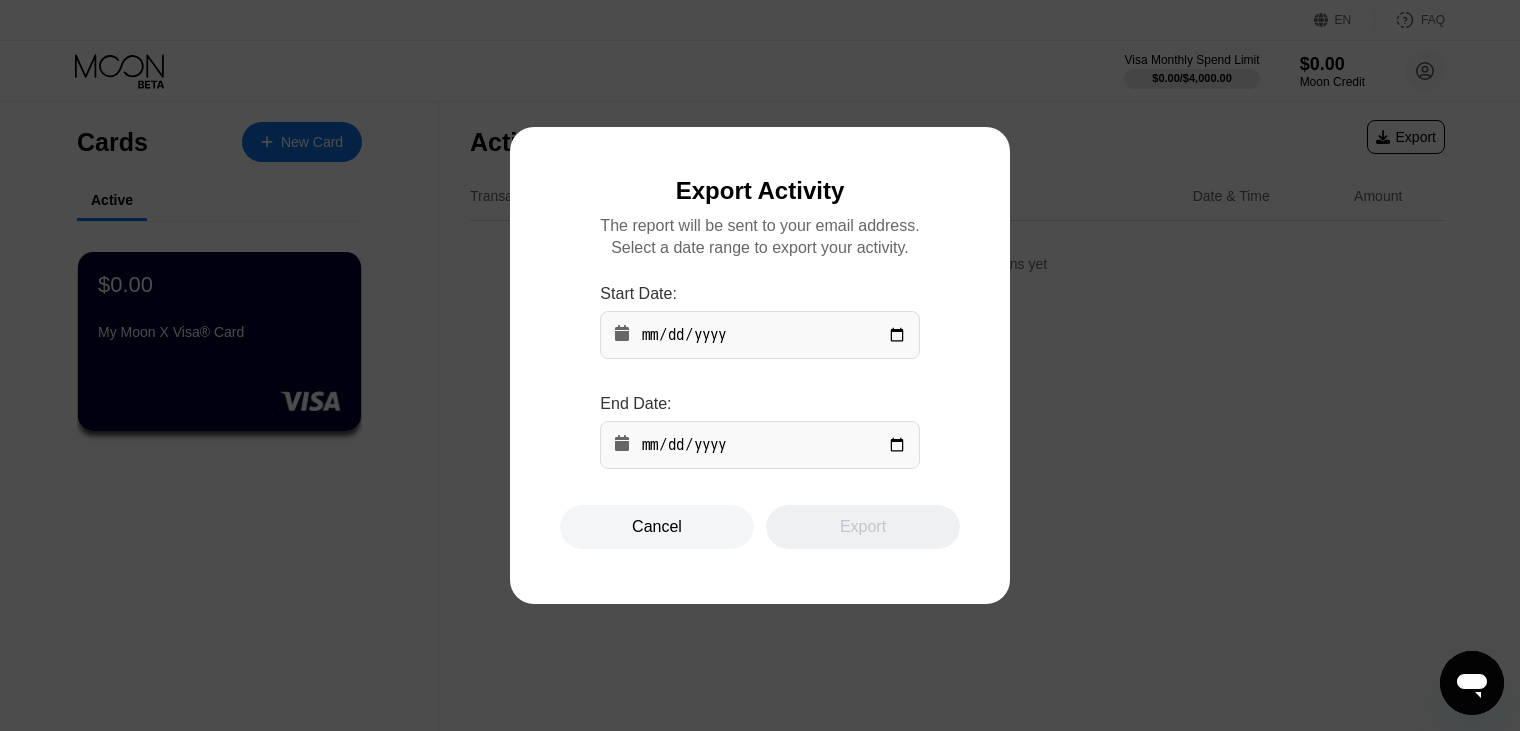 click at bounding box center (759, 445) 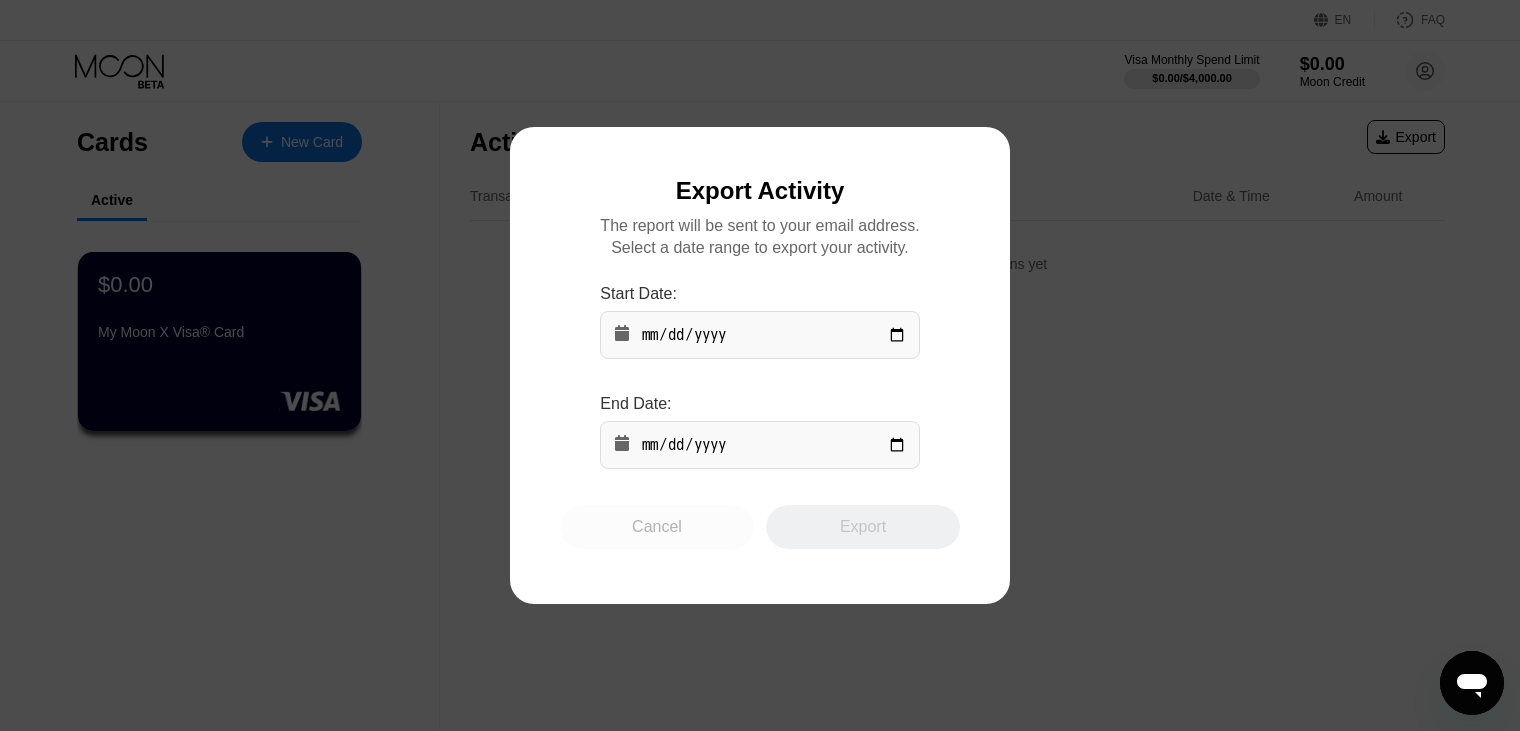 drag, startPoint x: 665, startPoint y: 518, endPoint x: 601, endPoint y: 532, distance: 65.51336 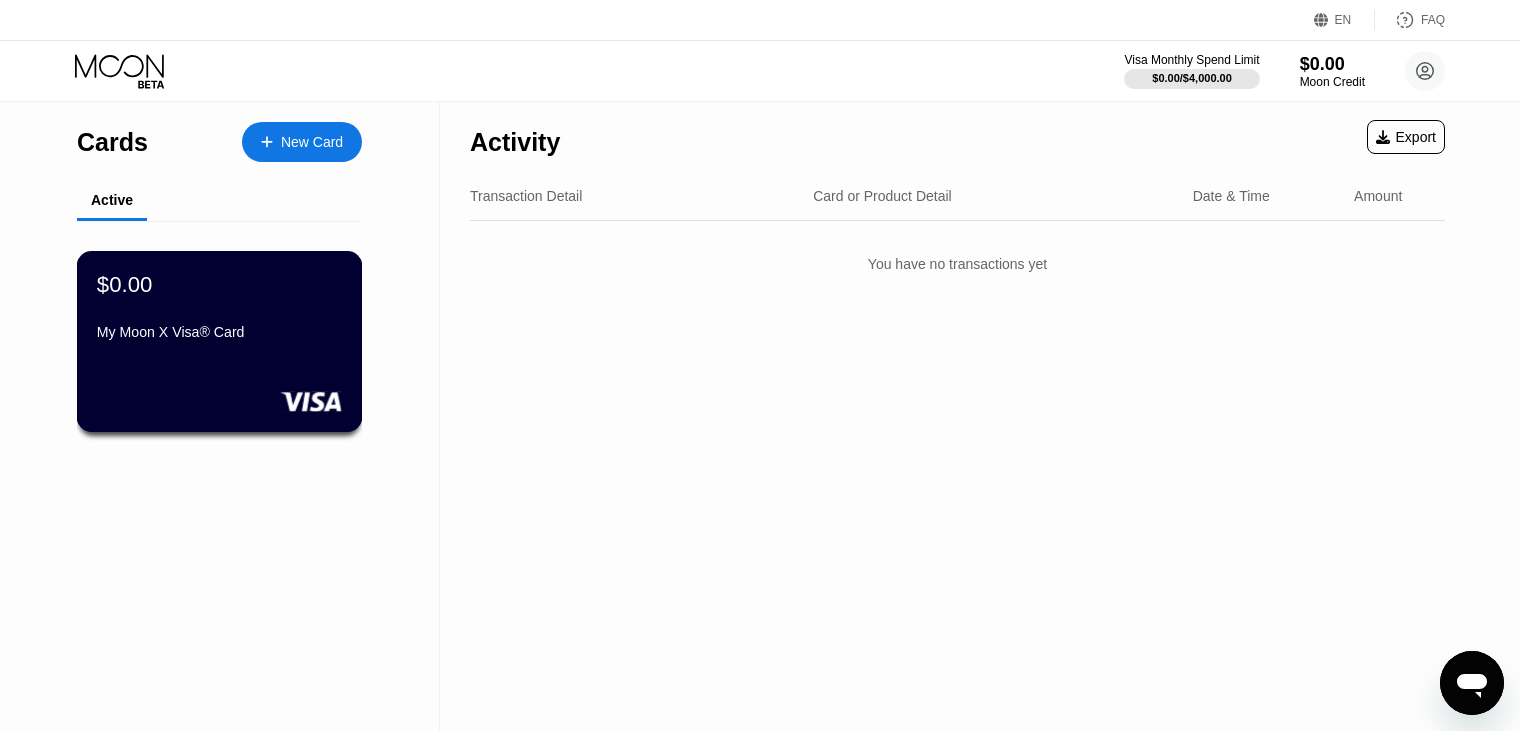 click on "$0.00 My Moon X Visa® Card" at bounding box center [220, 341] 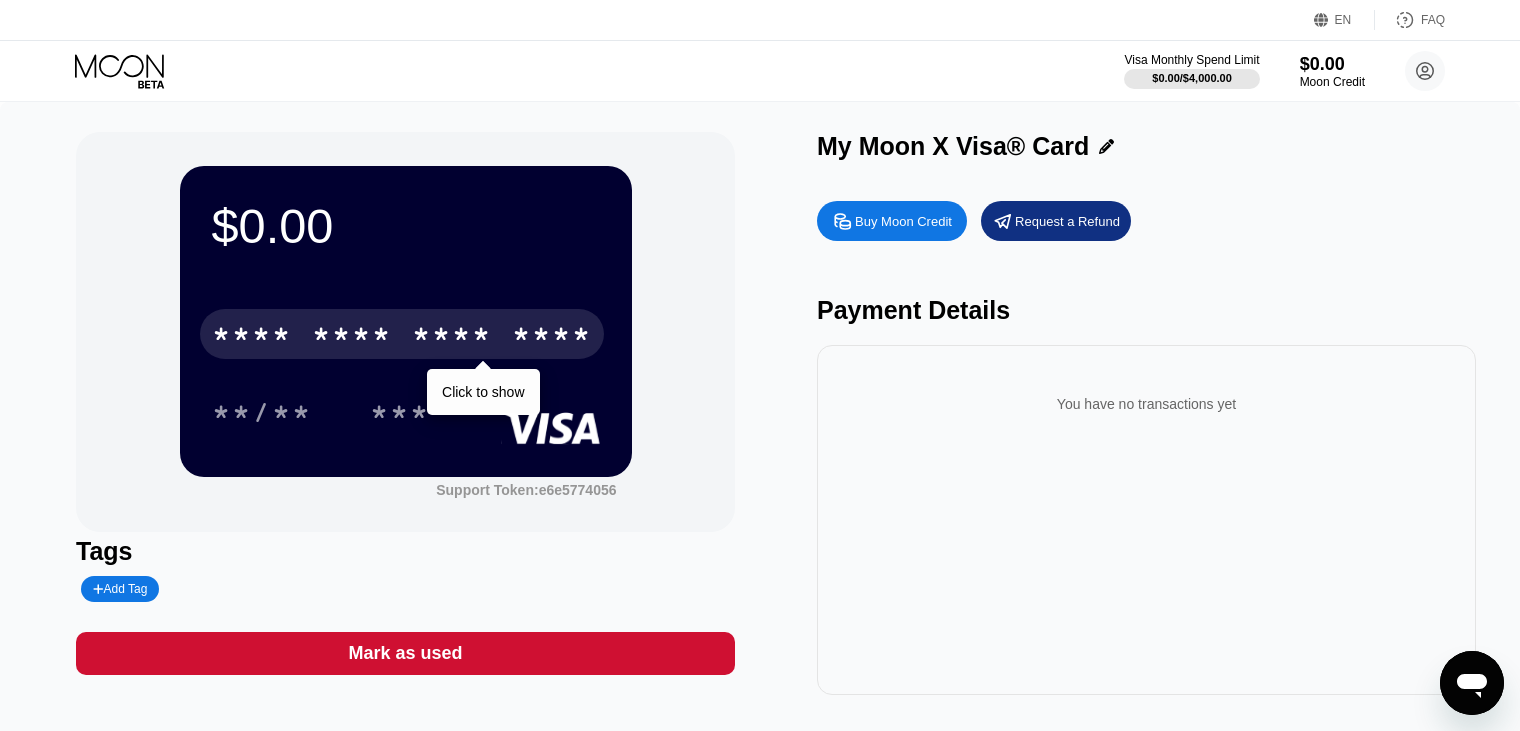 click on "****" at bounding box center [552, 337] 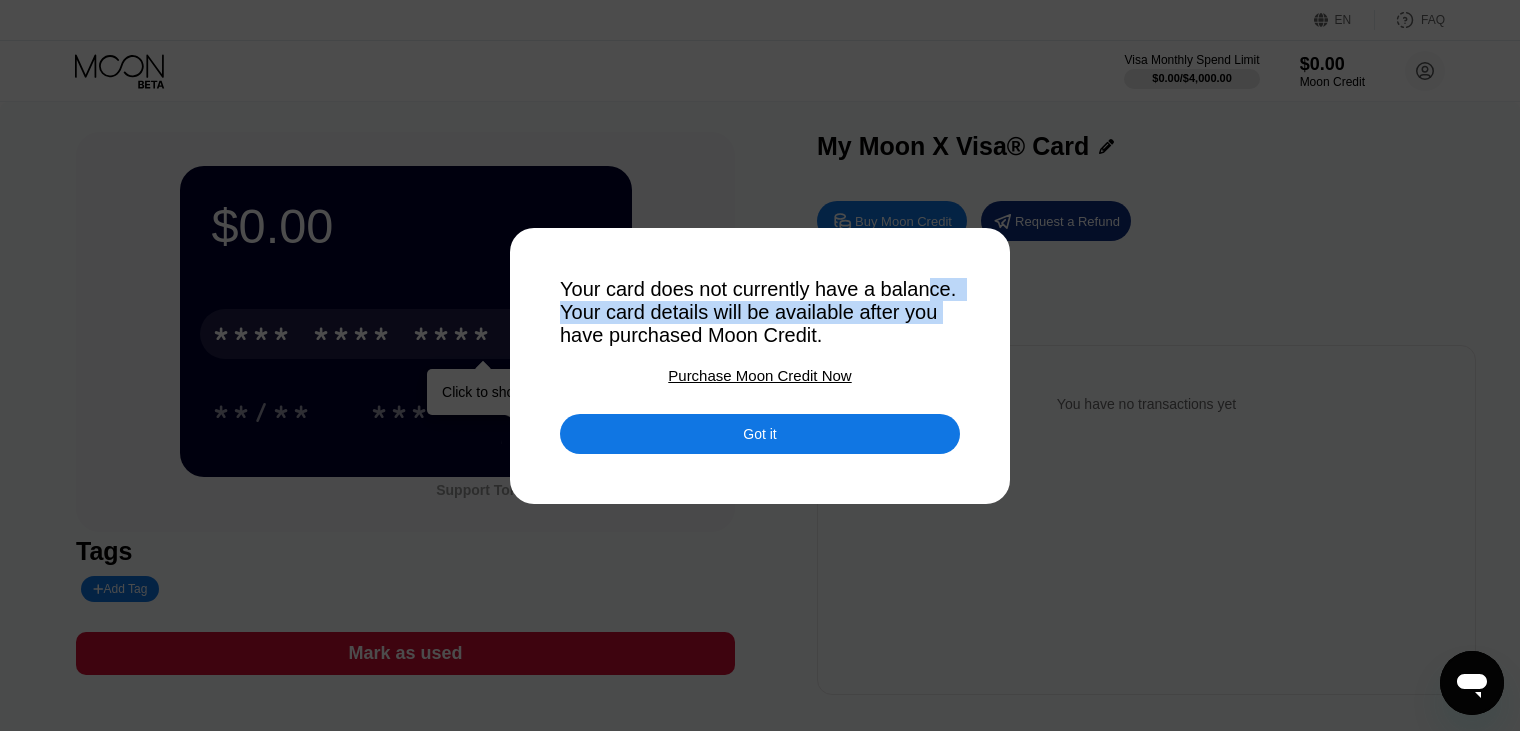 drag, startPoint x: 613, startPoint y: 316, endPoint x: 648, endPoint y: 335, distance: 39.824615 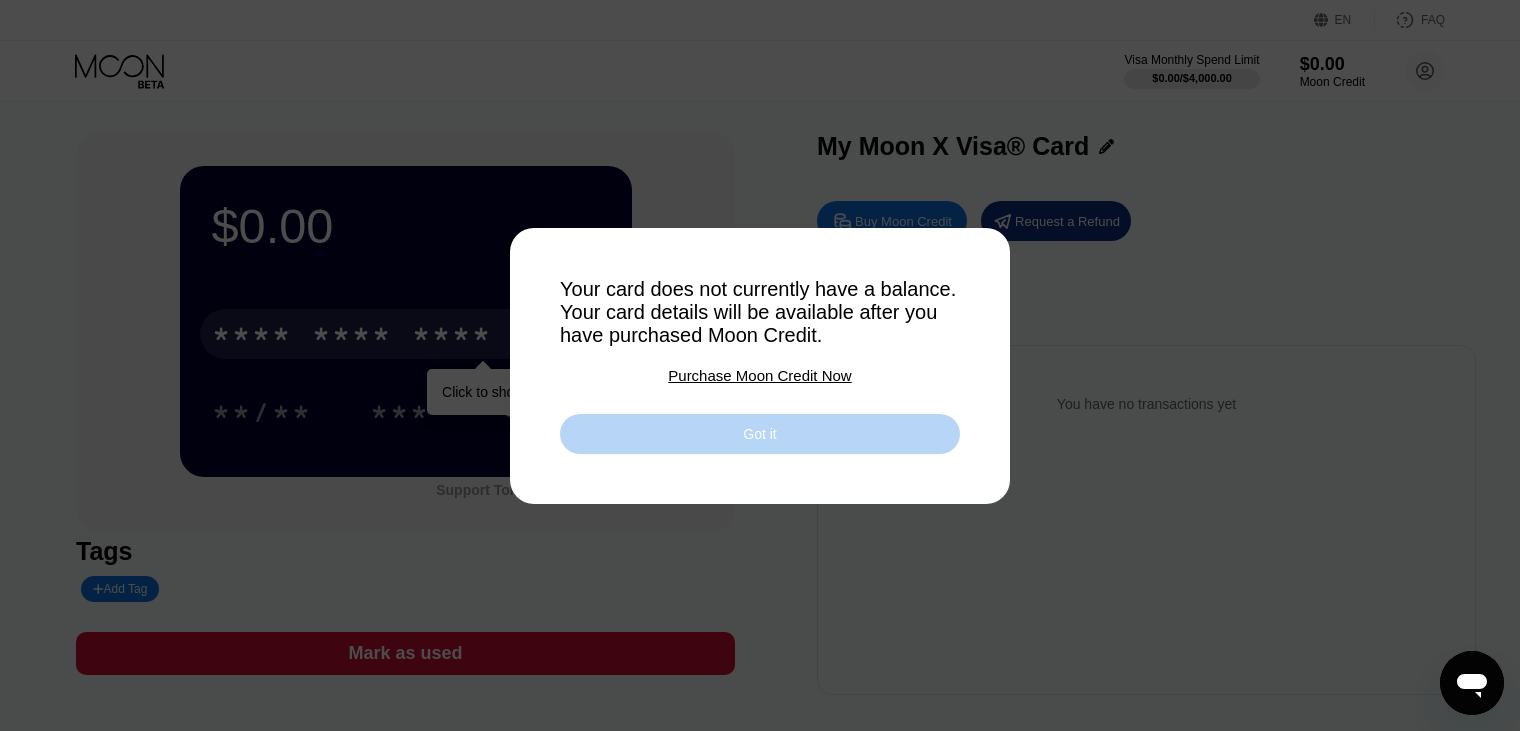 click on "Got it" at bounding box center [760, 434] 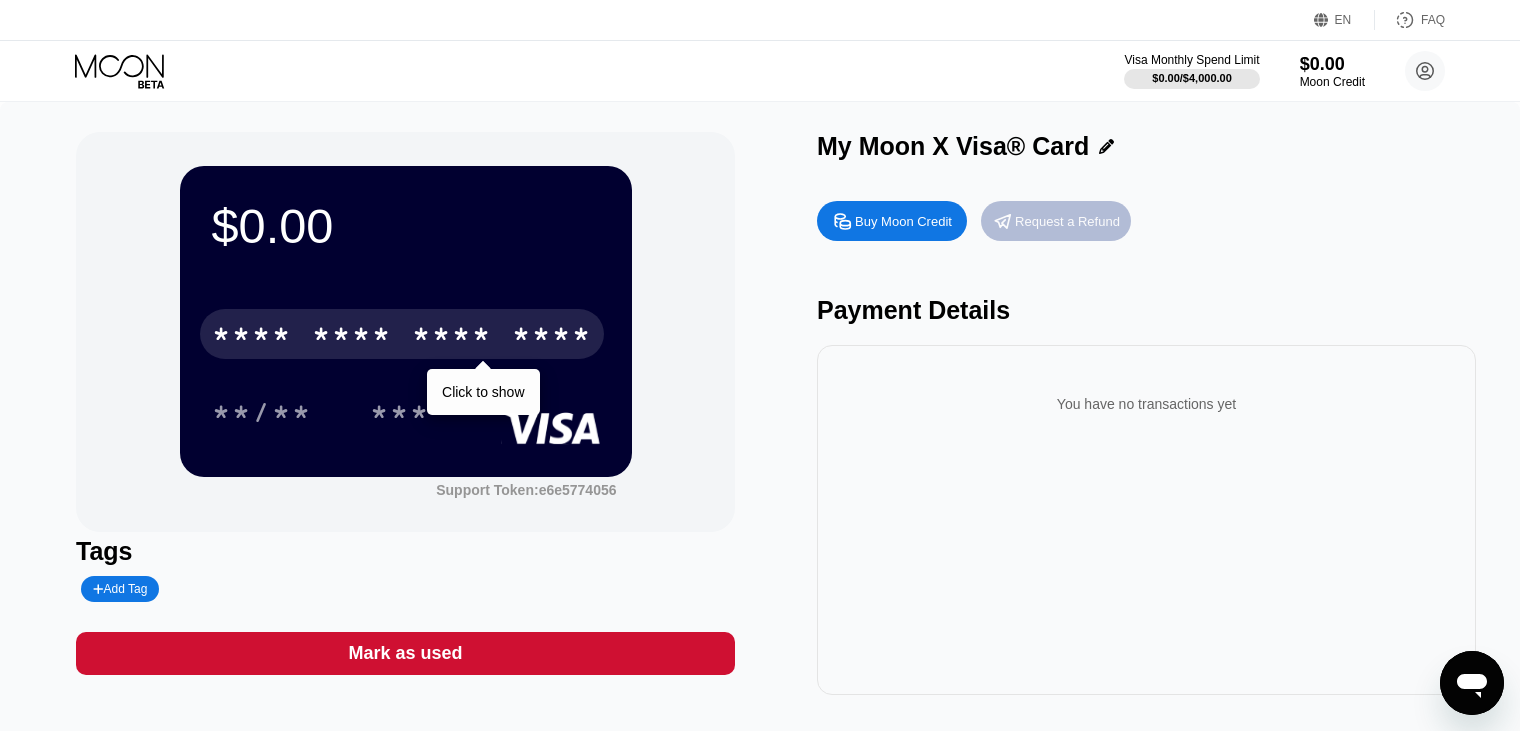 click on "Request a Refund" at bounding box center [1056, 221] 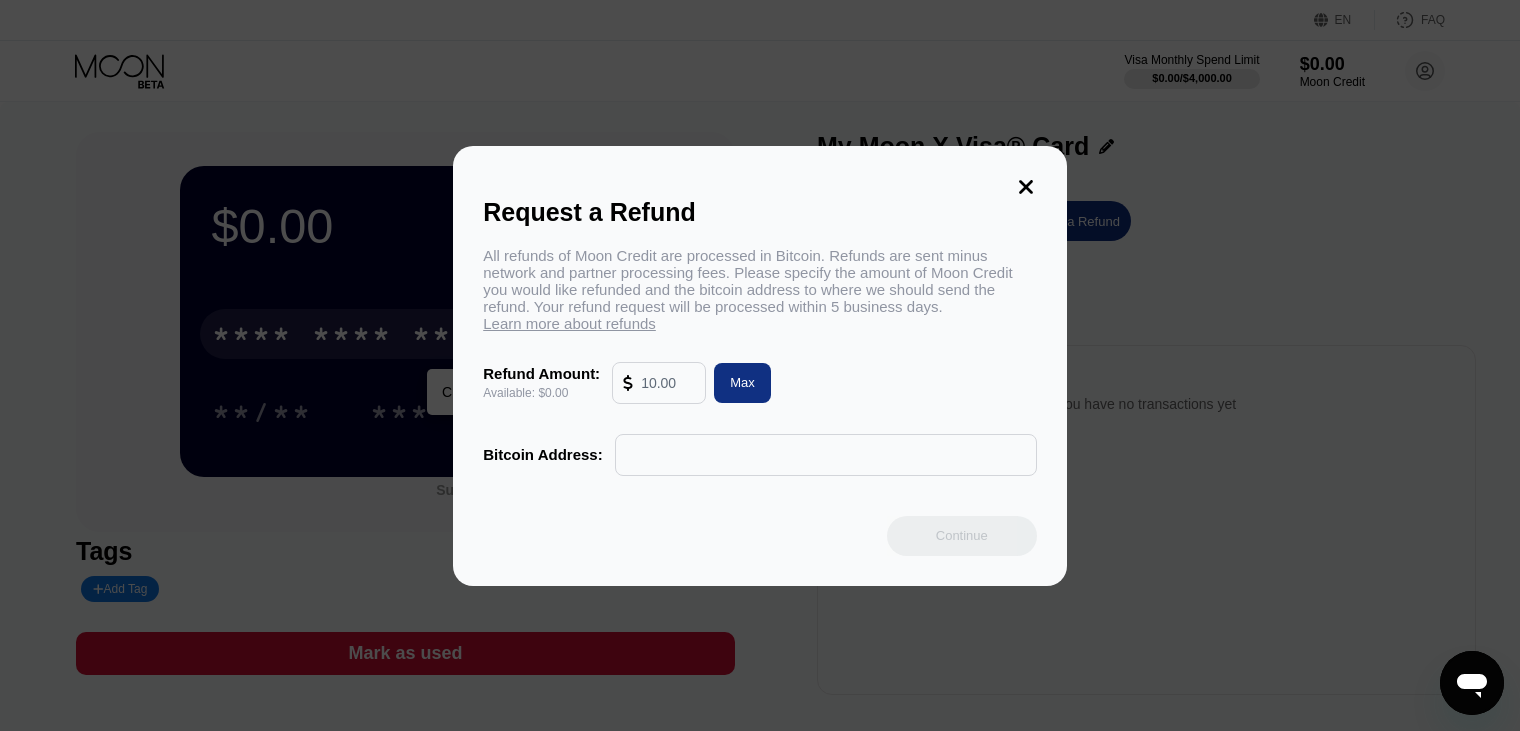 click at bounding box center (632, 383) 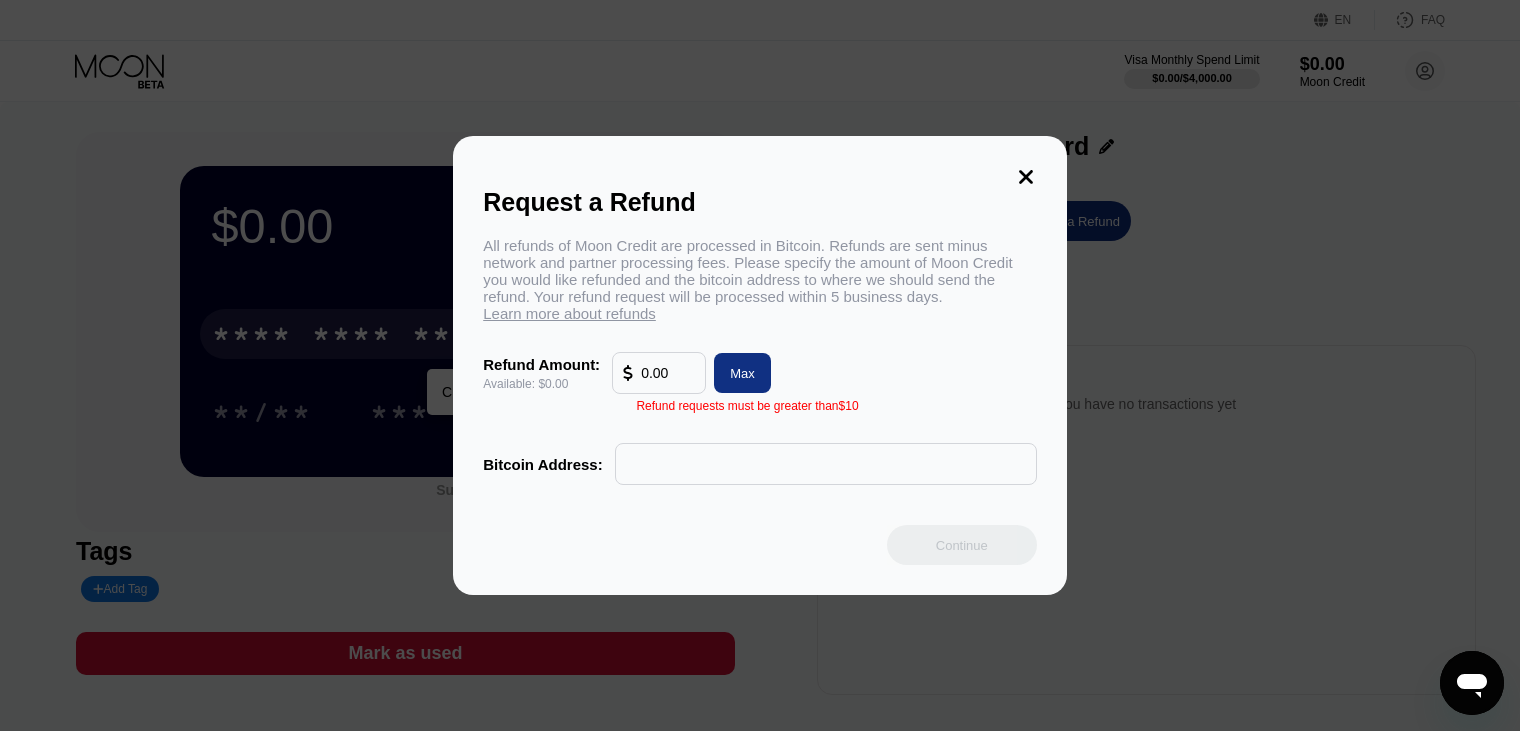 type on "0.00" 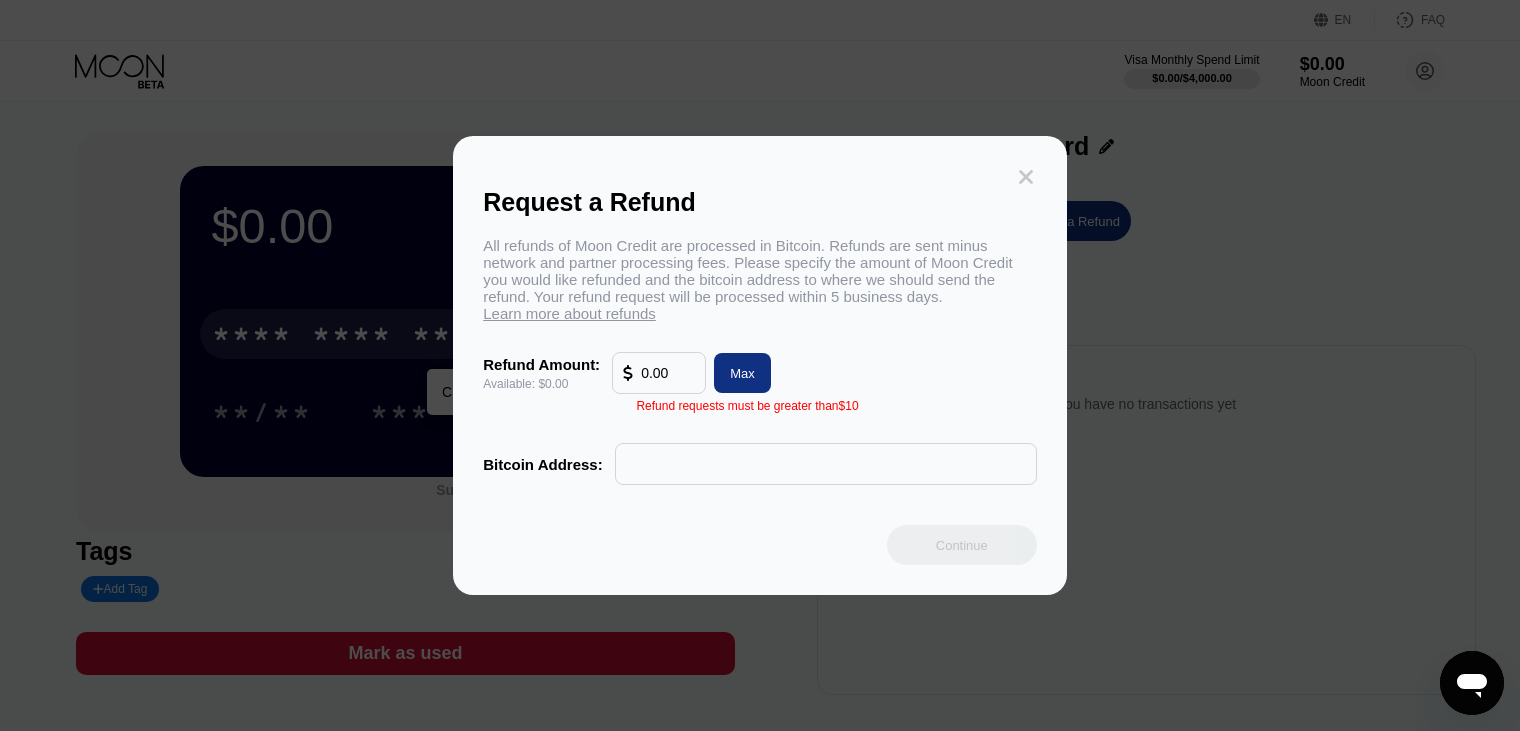 click 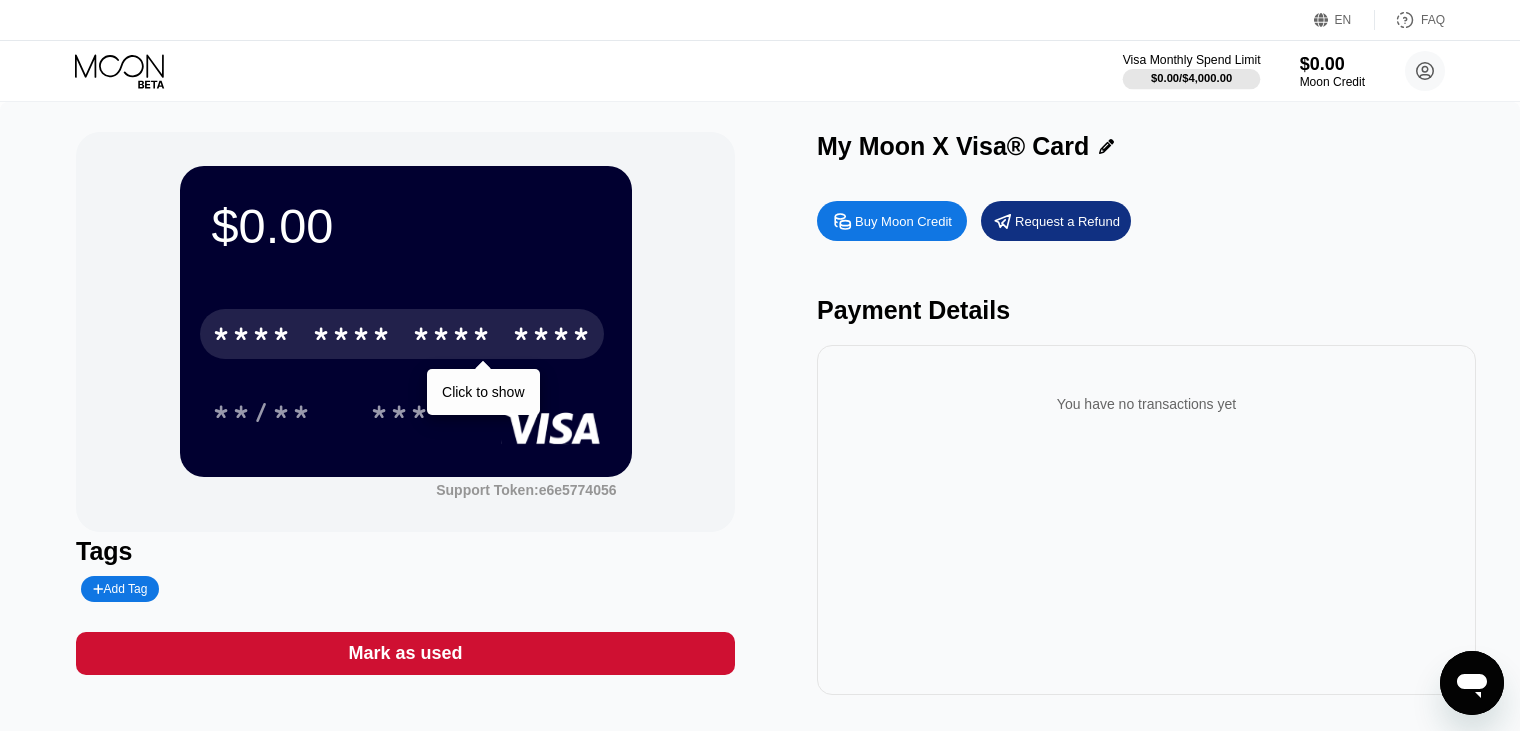 click on "Visa Monthly Spend Limit" at bounding box center [1192, 60] 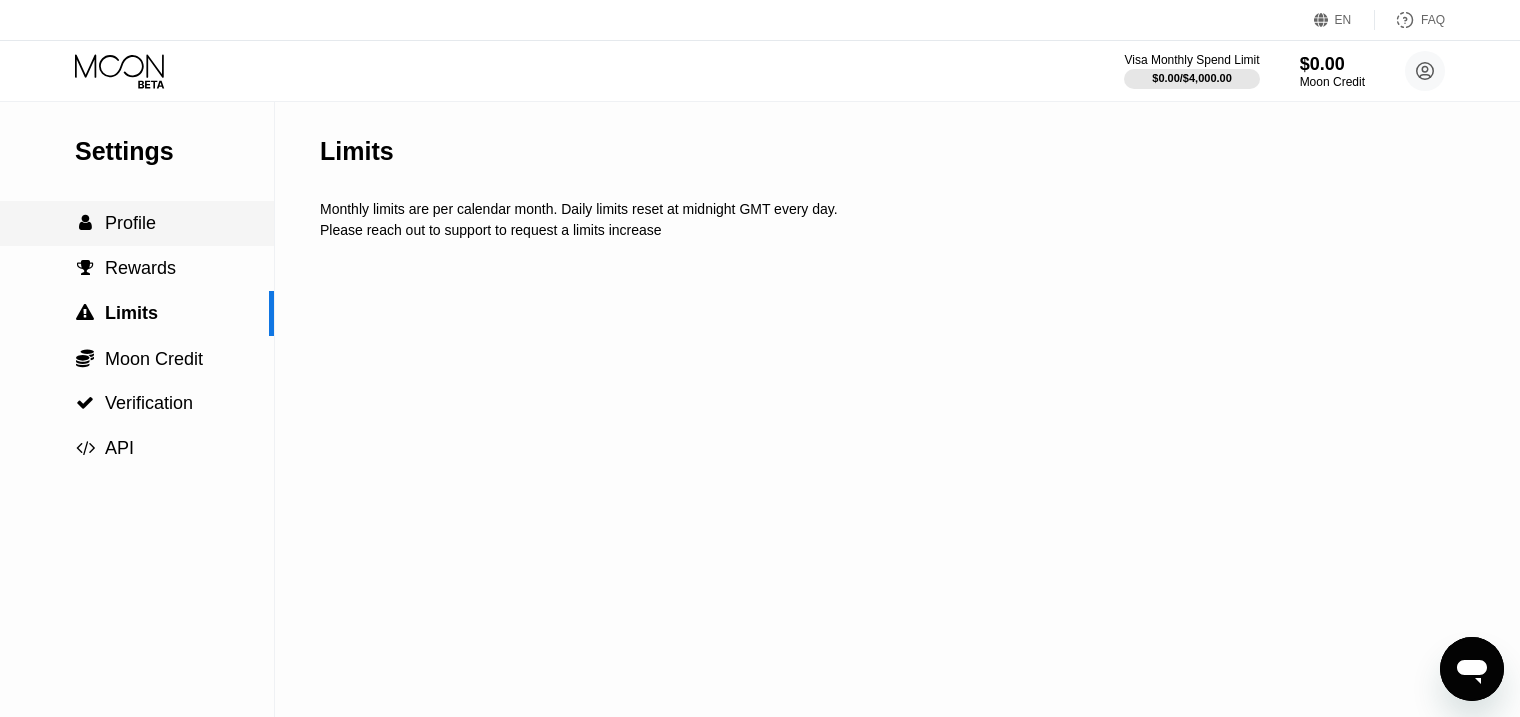 click on " Profile" at bounding box center (137, 223) 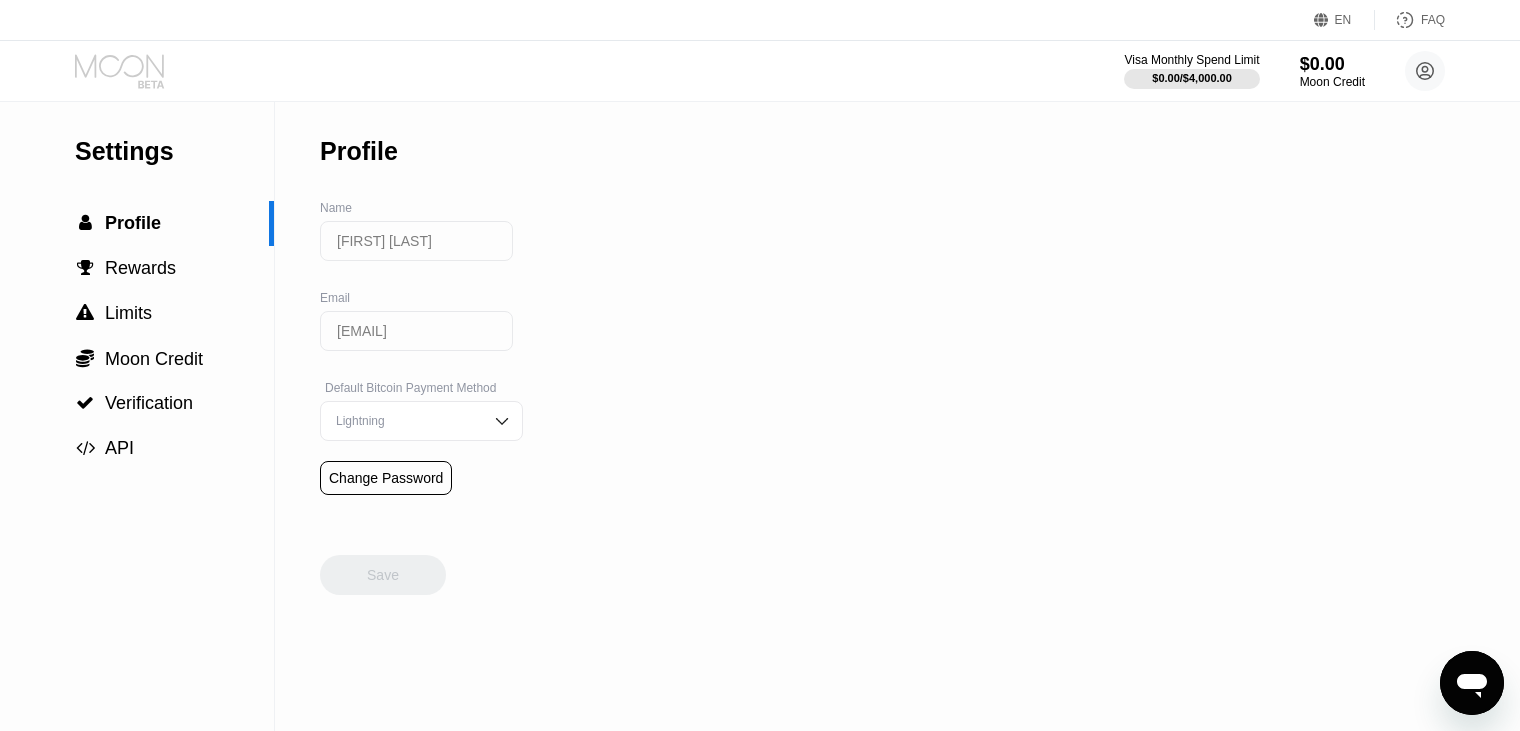 click 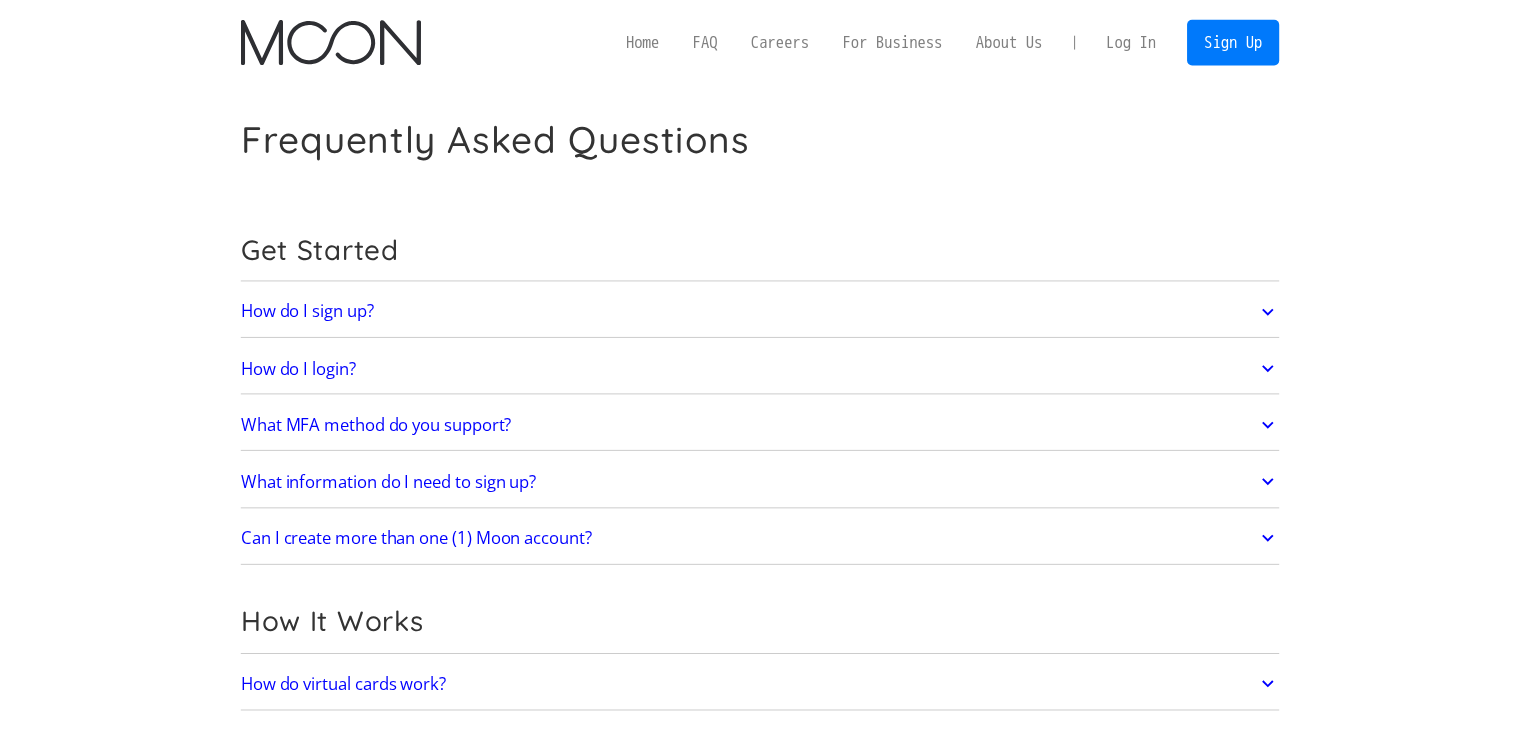 scroll, scrollTop: 0, scrollLeft: 0, axis: both 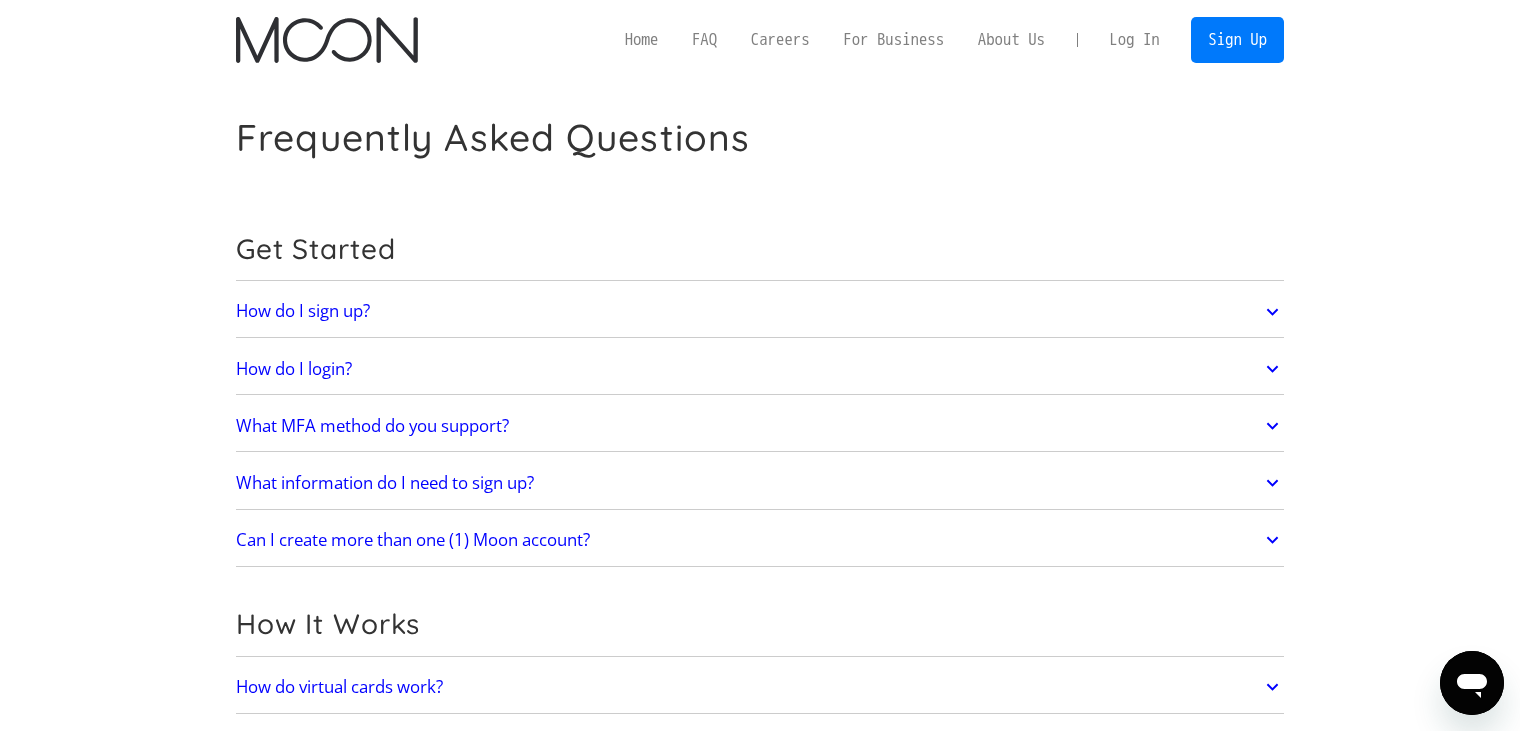 click on "What MFA method do you support?" at bounding box center (372, 426) 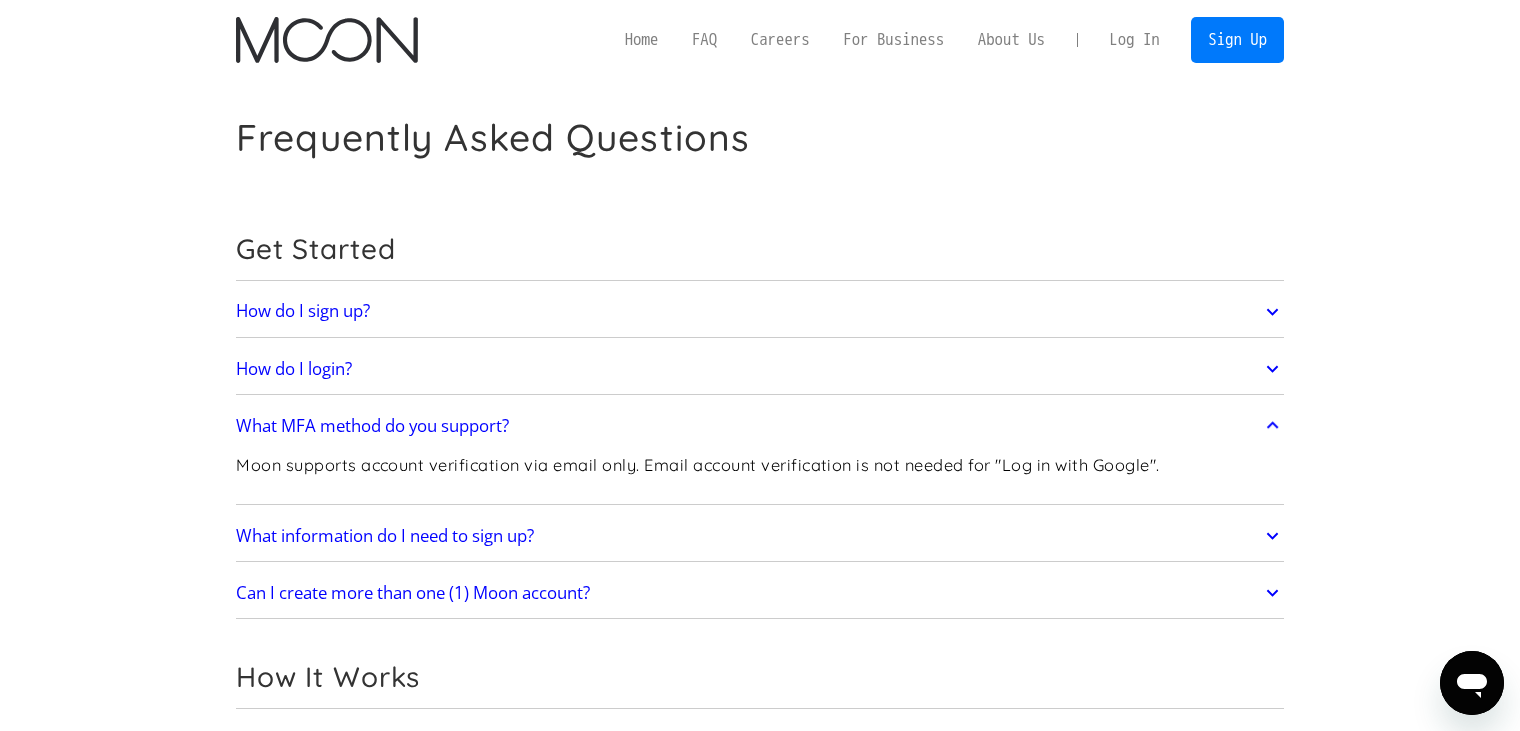 click on "What MFA method do you support?" at bounding box center [372, 426] 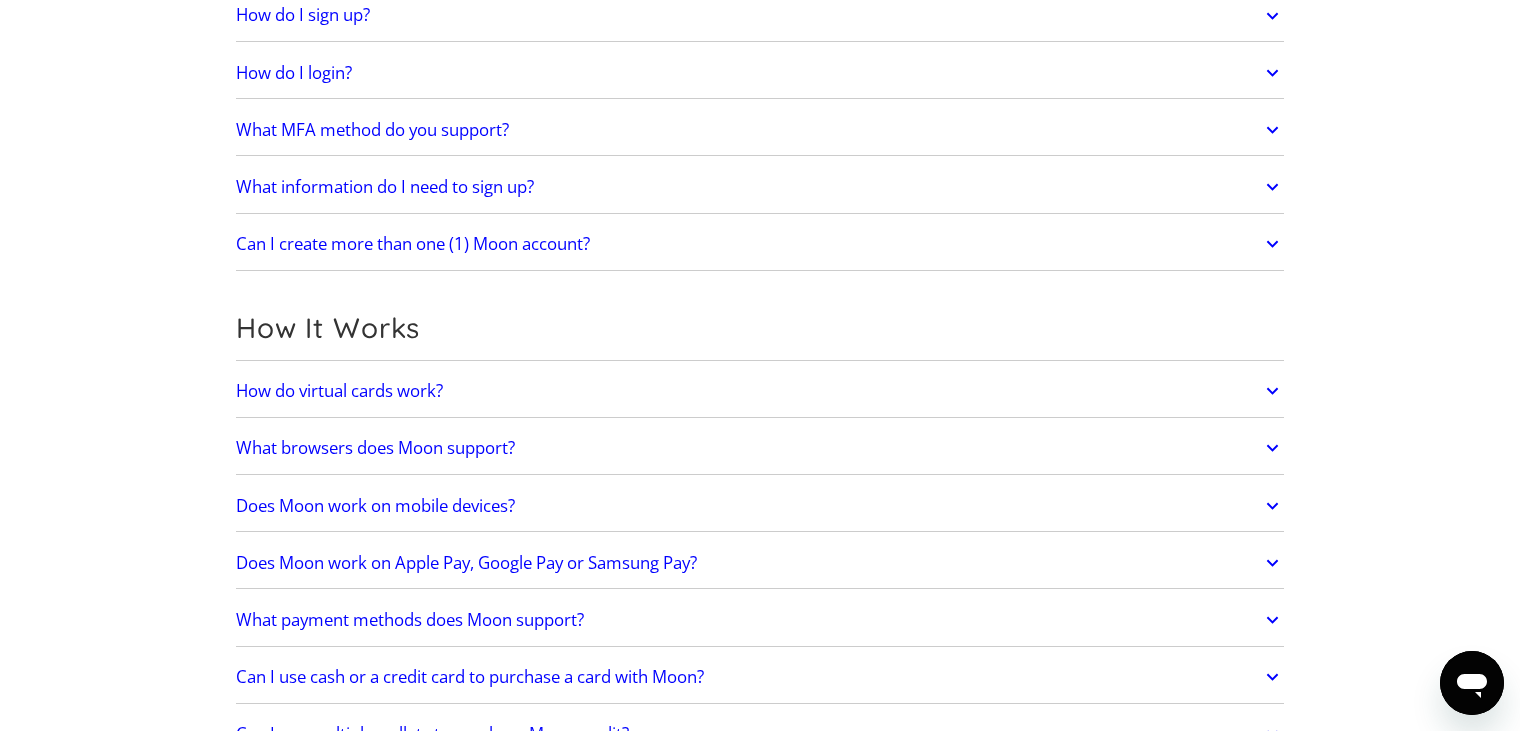scroll, scrollTop: 300, scrollLeft: 0, axis: vertical 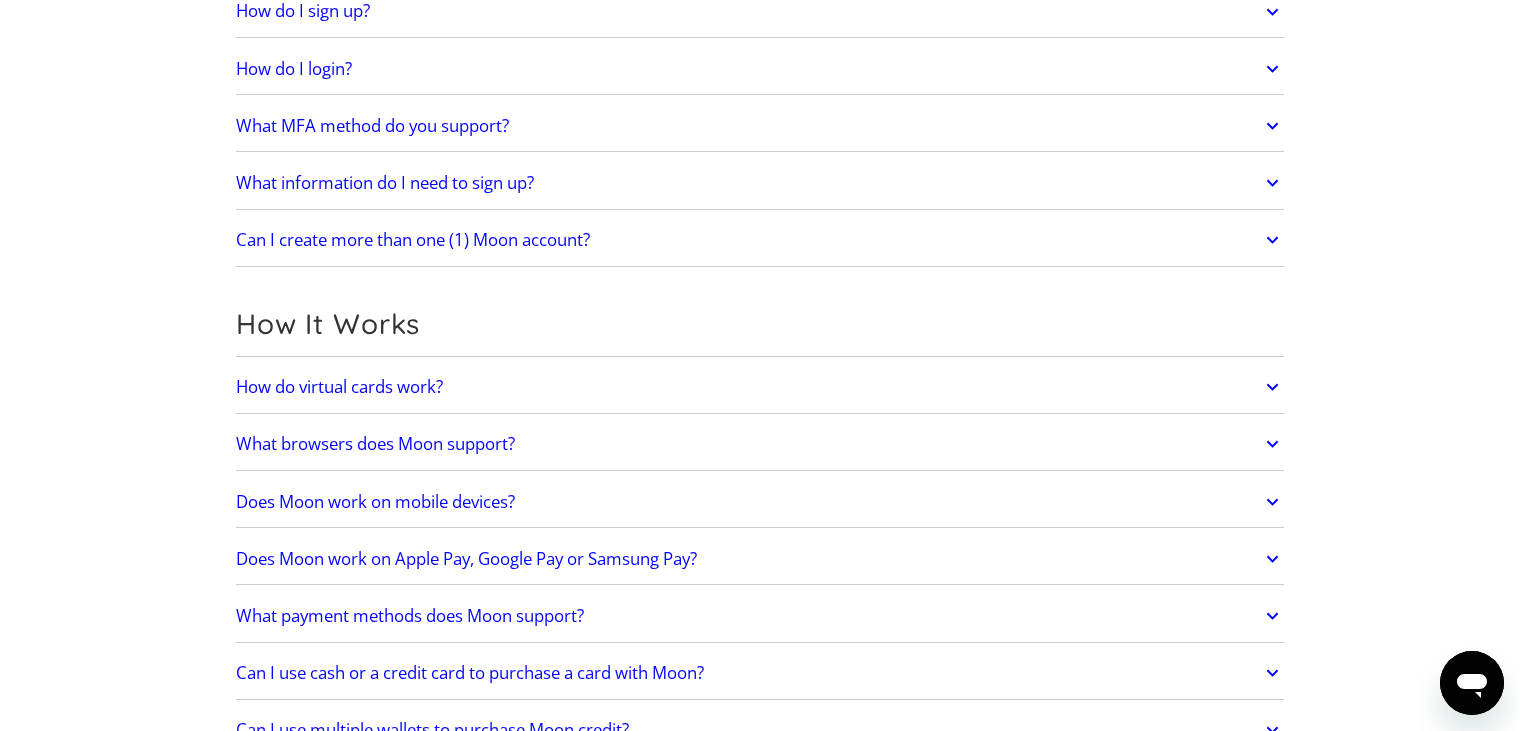 click on "How do virtual cards work?" at bounding box center [339, 387] 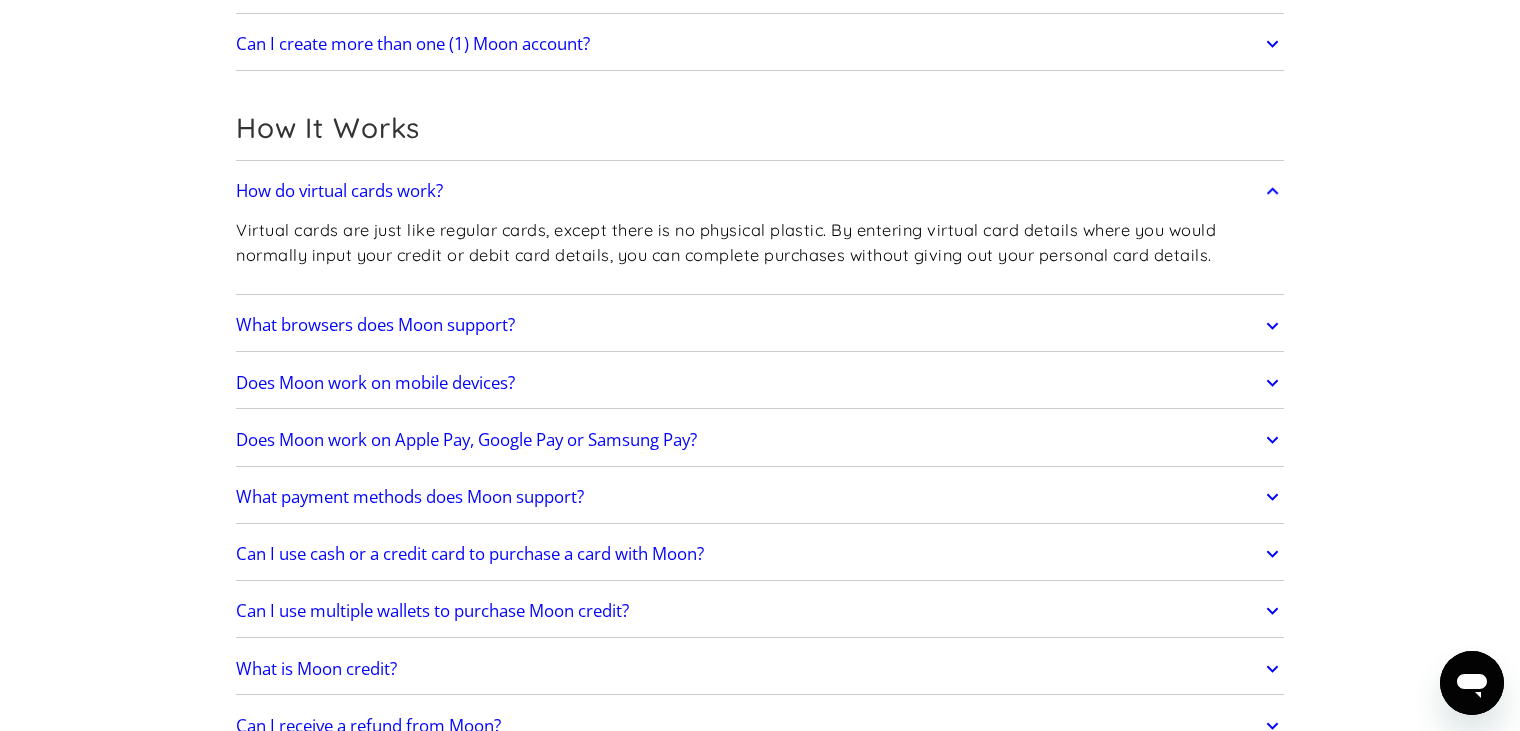 scroll, scrollTop: 500, scrollLeft: 0, axis: vertical 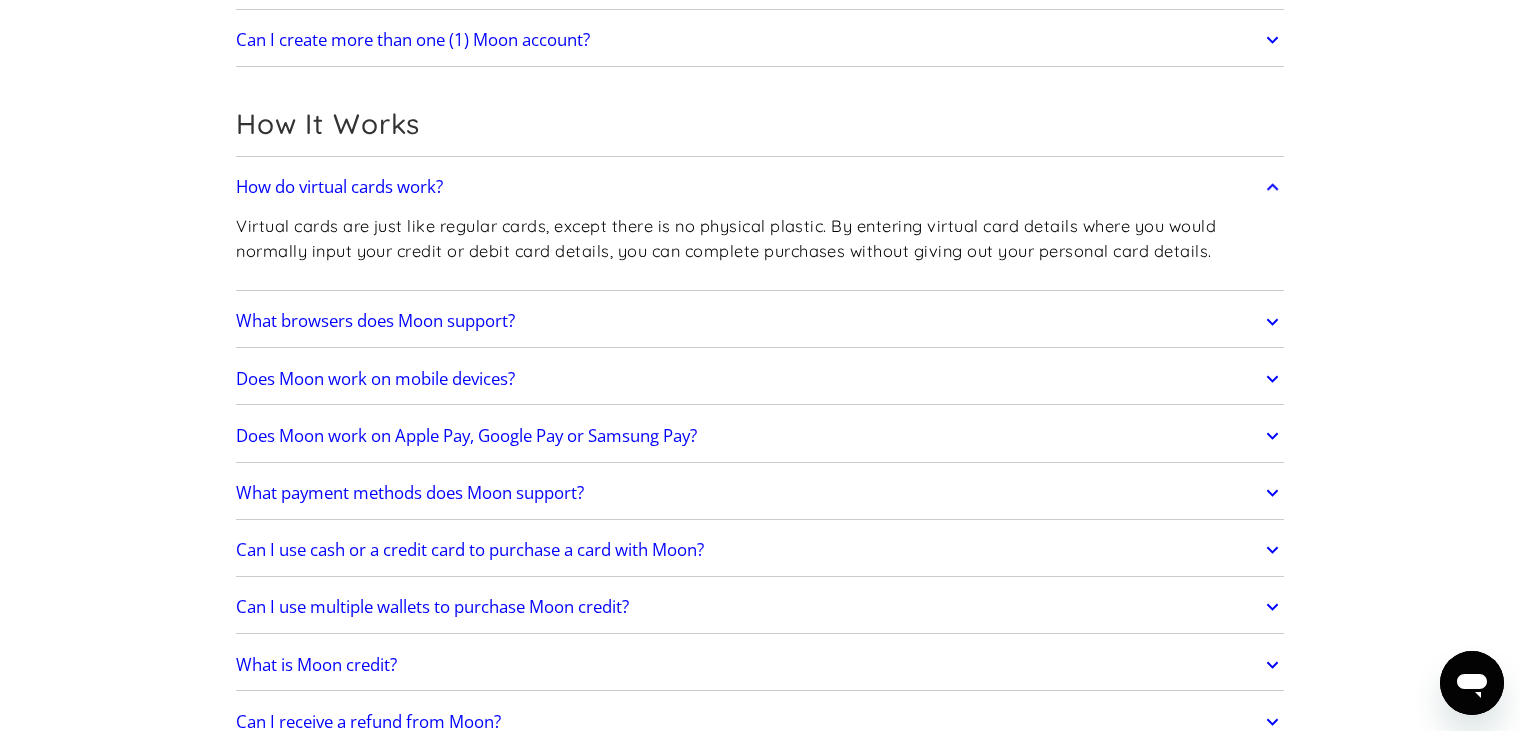 click on "What browsers does Moon support?" at bounding box center (375, 321) 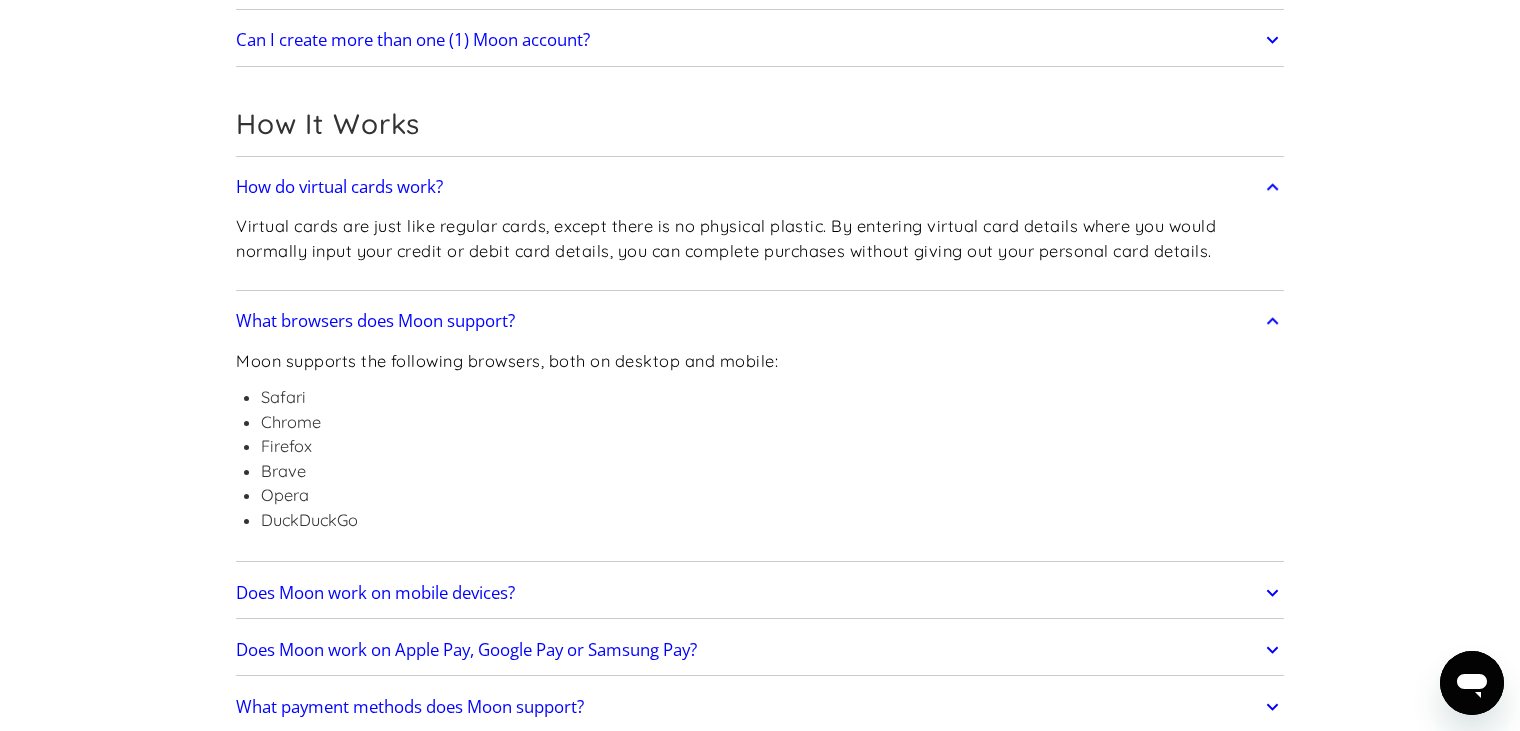 click on "What browsers does Moon support?" at bounding box center (375, 321) 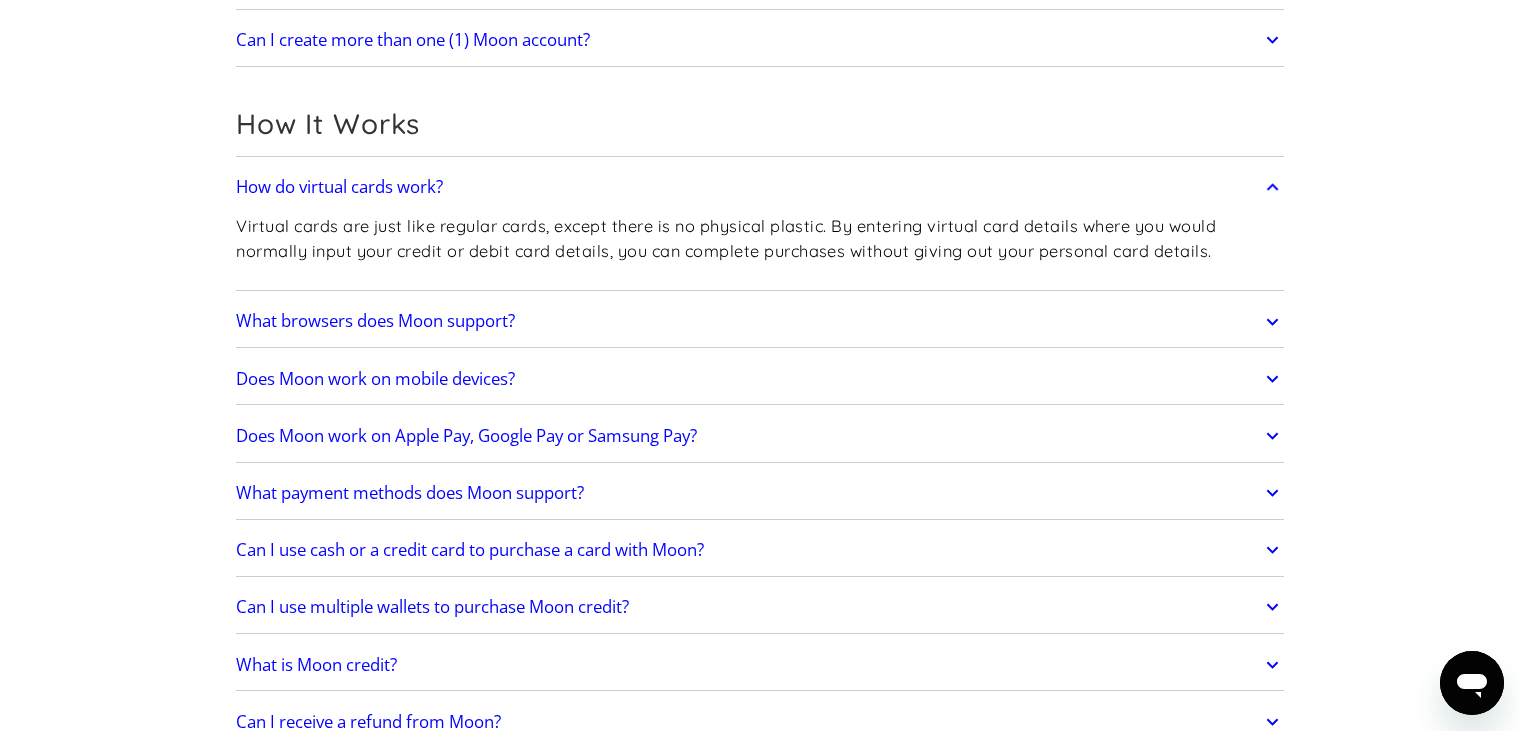 click on "Does Moon work on Apple Pay, Google Pay or Samsung Pay?" at bounding box center [760, 436] 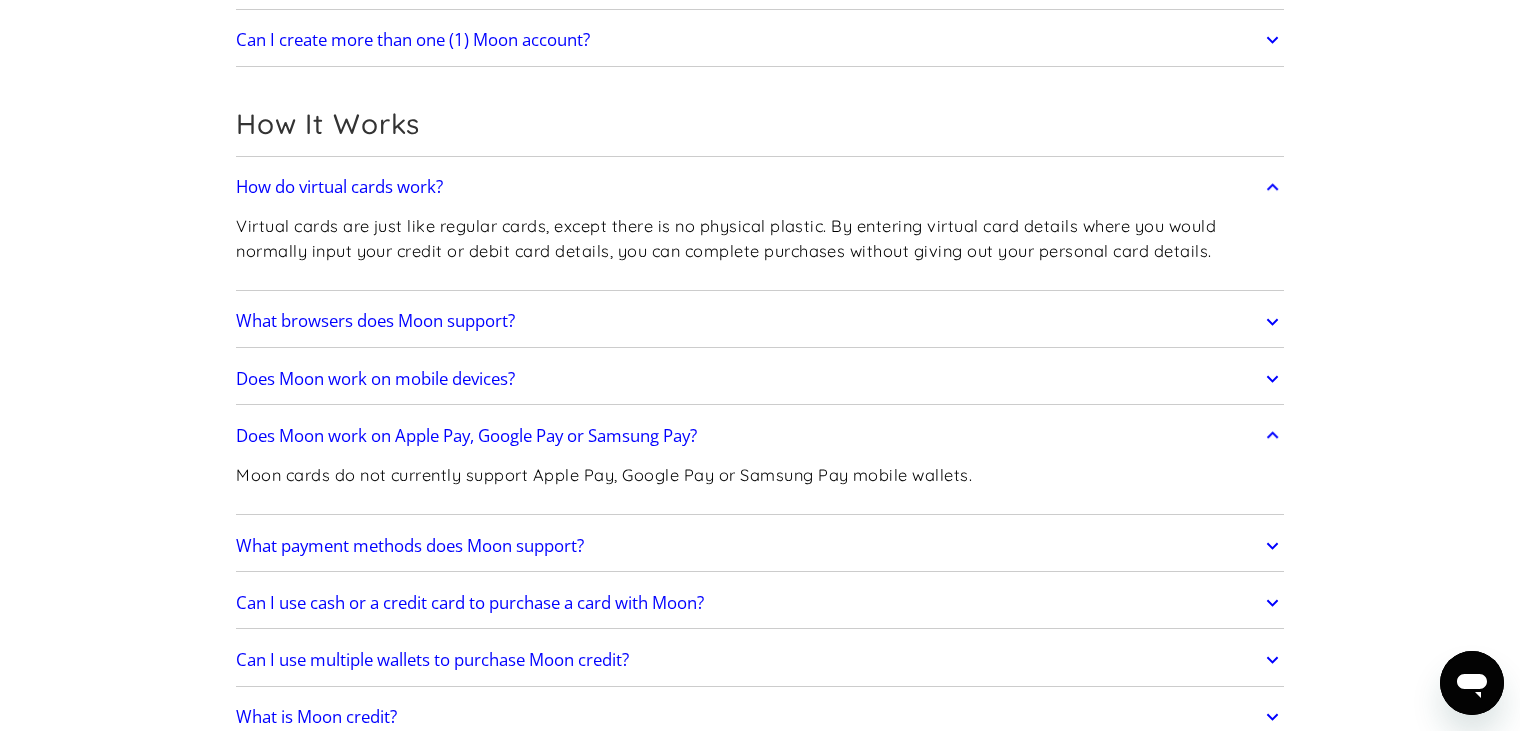 click on "Does Moon work on Apple Pay, Google Pay or Samsung Pay?" at bounding box center (760, 436) 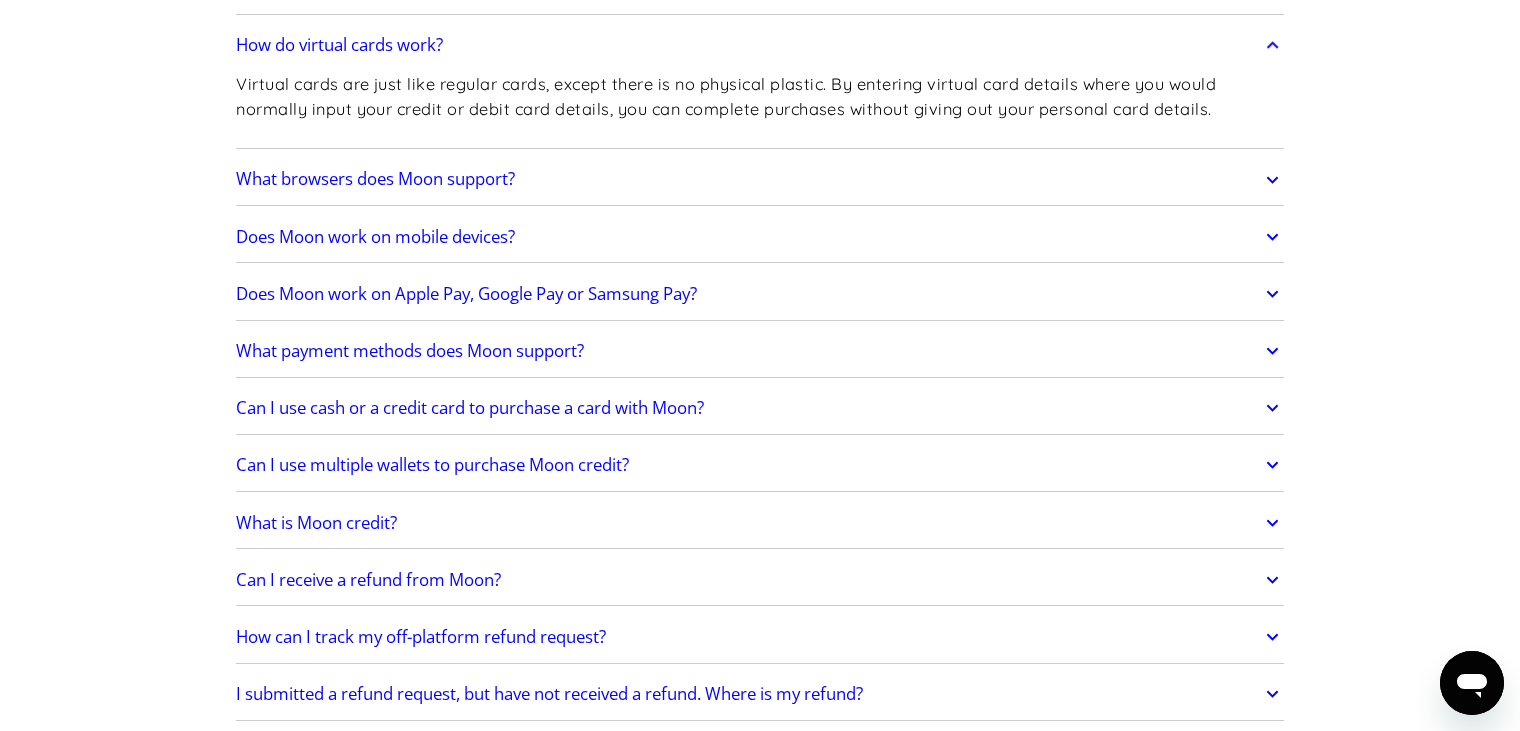scroll, scrollTop: 700, scrollLeft: 0, axis: vertical 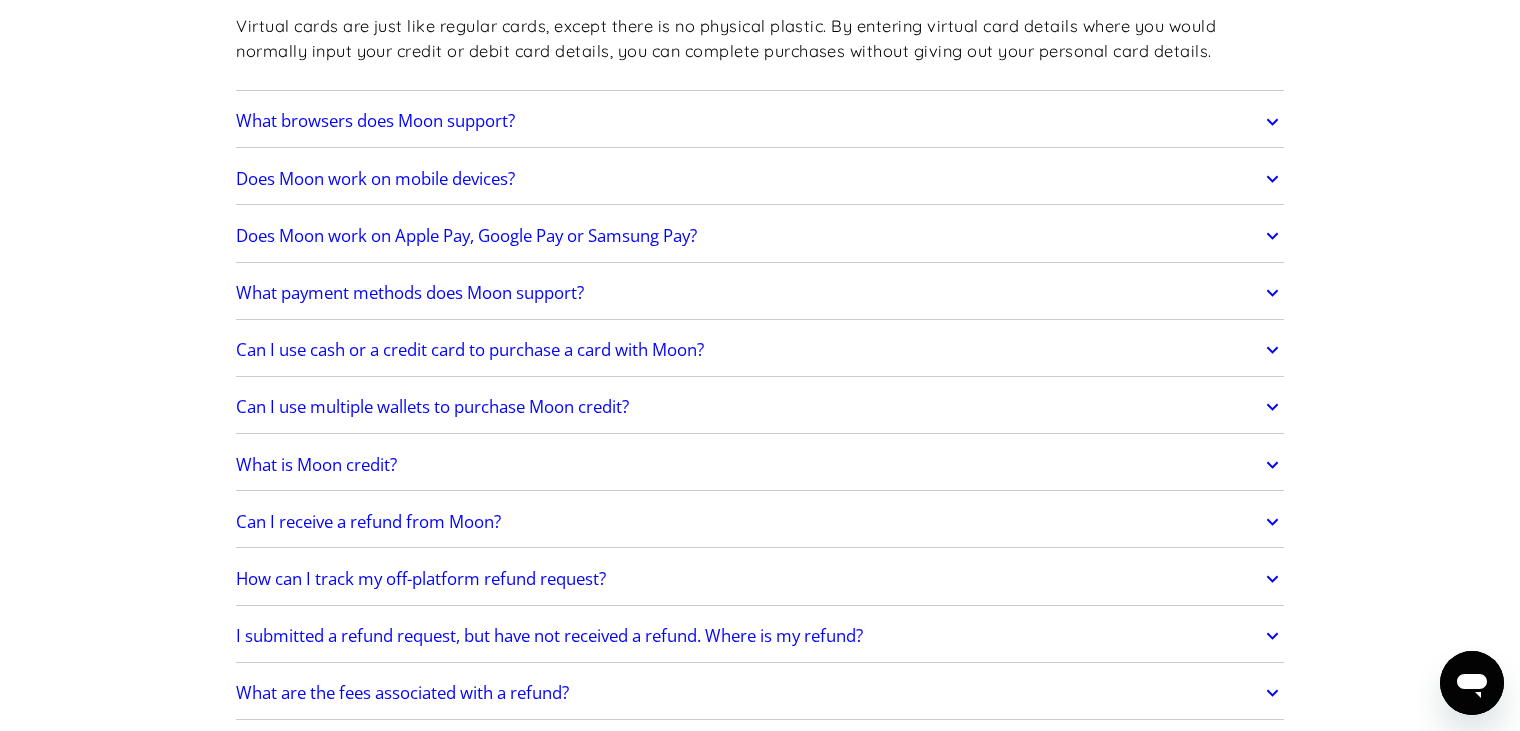 click on "What is Moon credit?" at bounding box center [316, 465] 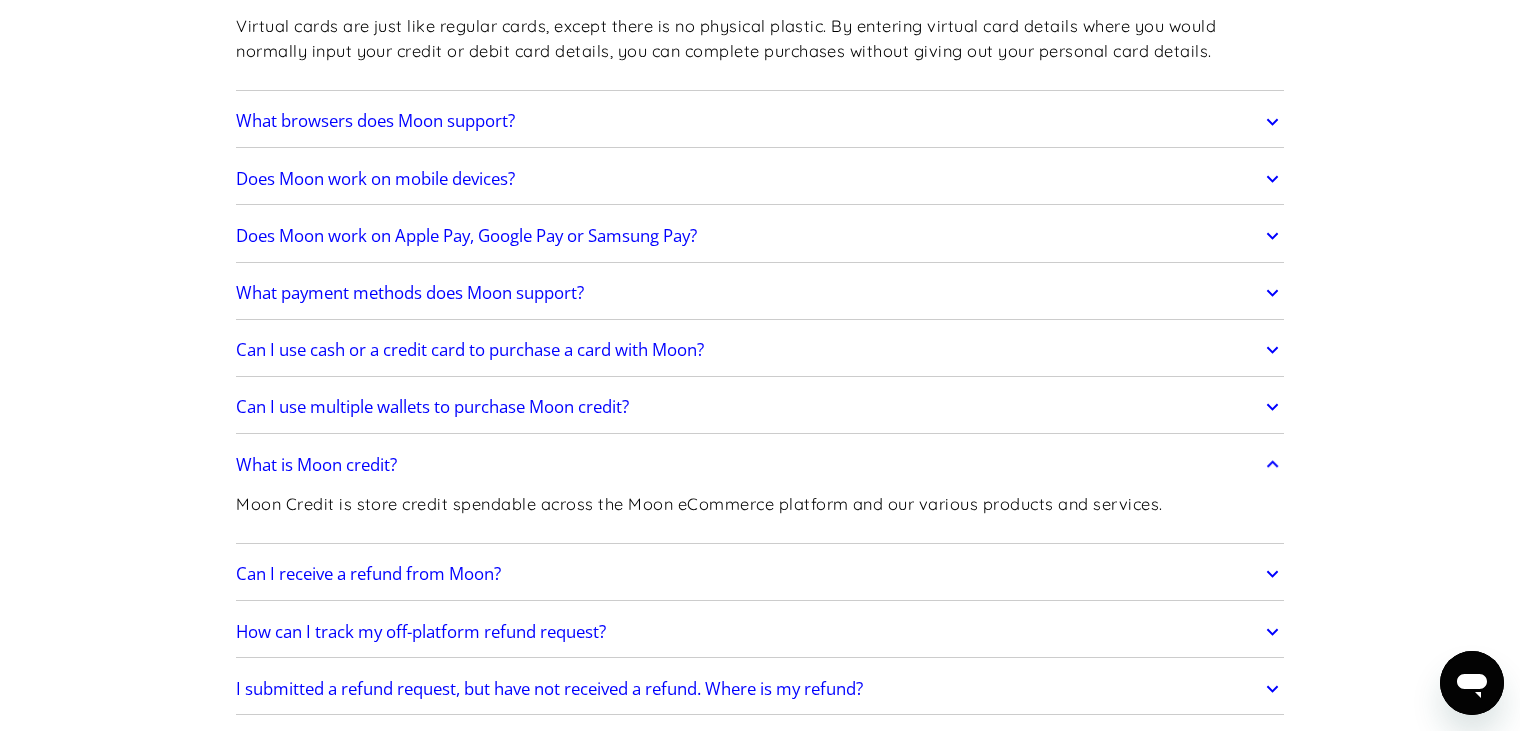 click on "What is Moon credit?" at bounding box center [316, 465] 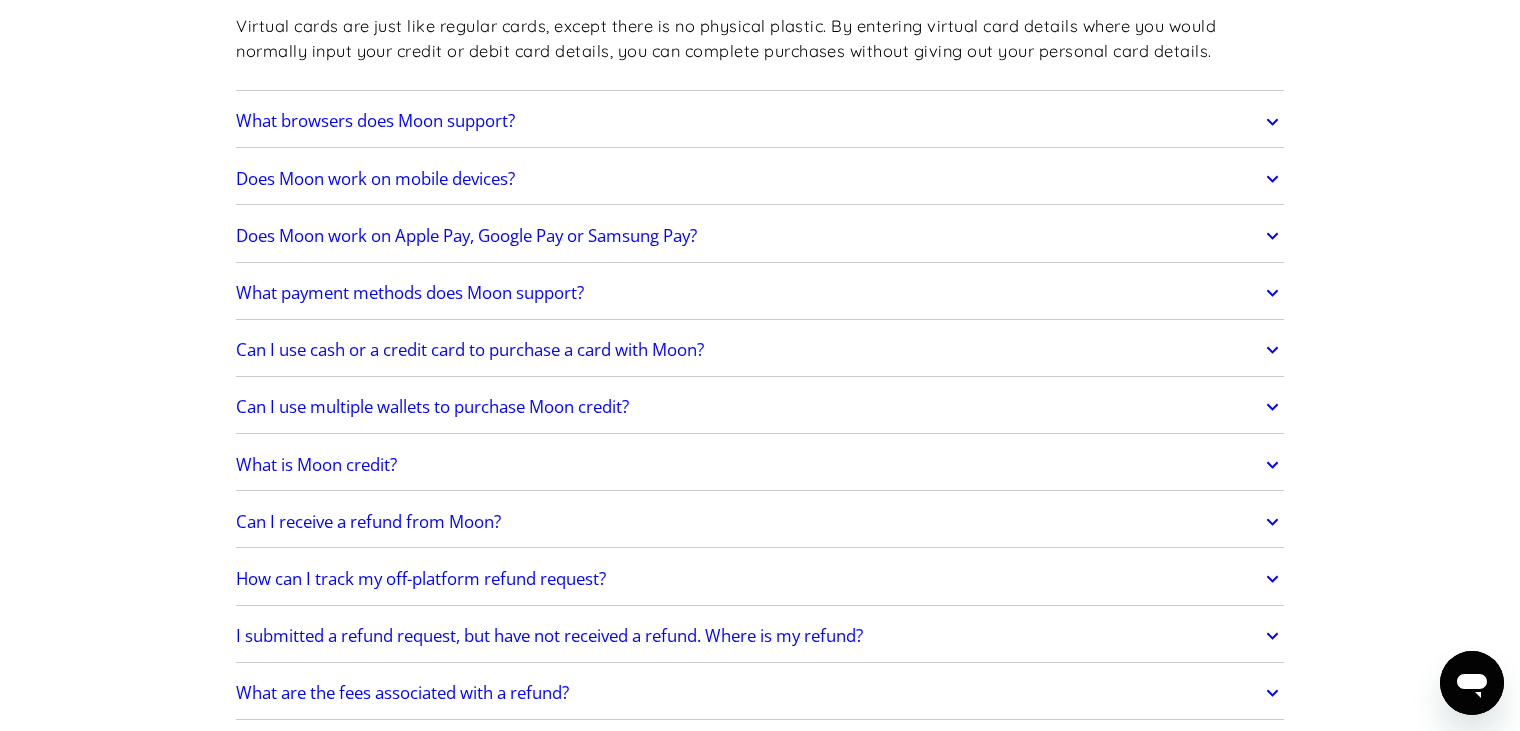 click on "Can I receive a refund from Moon?" at bounding box center (368, 522) 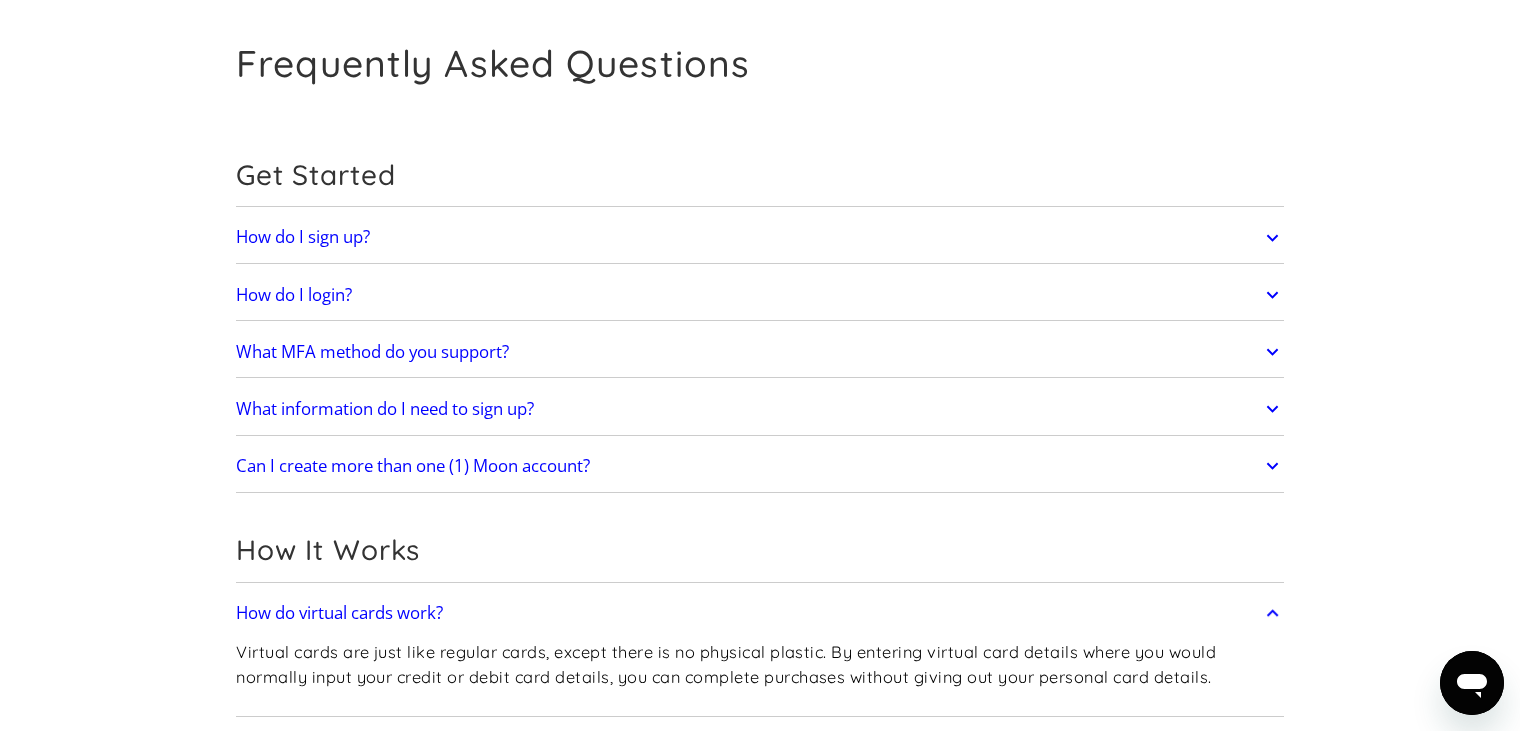 scroll, scrollTop: 0, scrollLeft: 0, axis: both 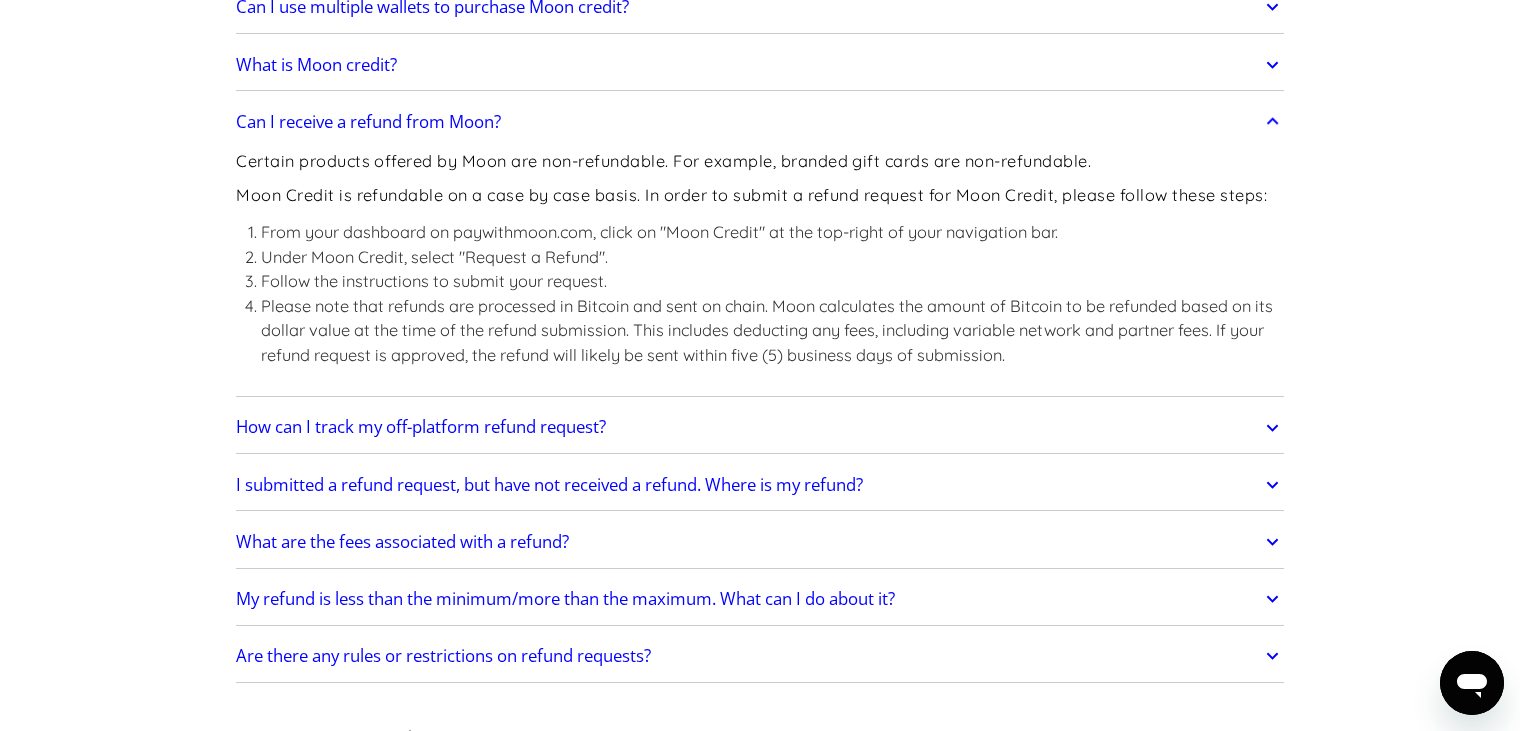 click on "I submitted a refund request, but have not received a refund. Where is my refund?" at bounding box center [549, 485] 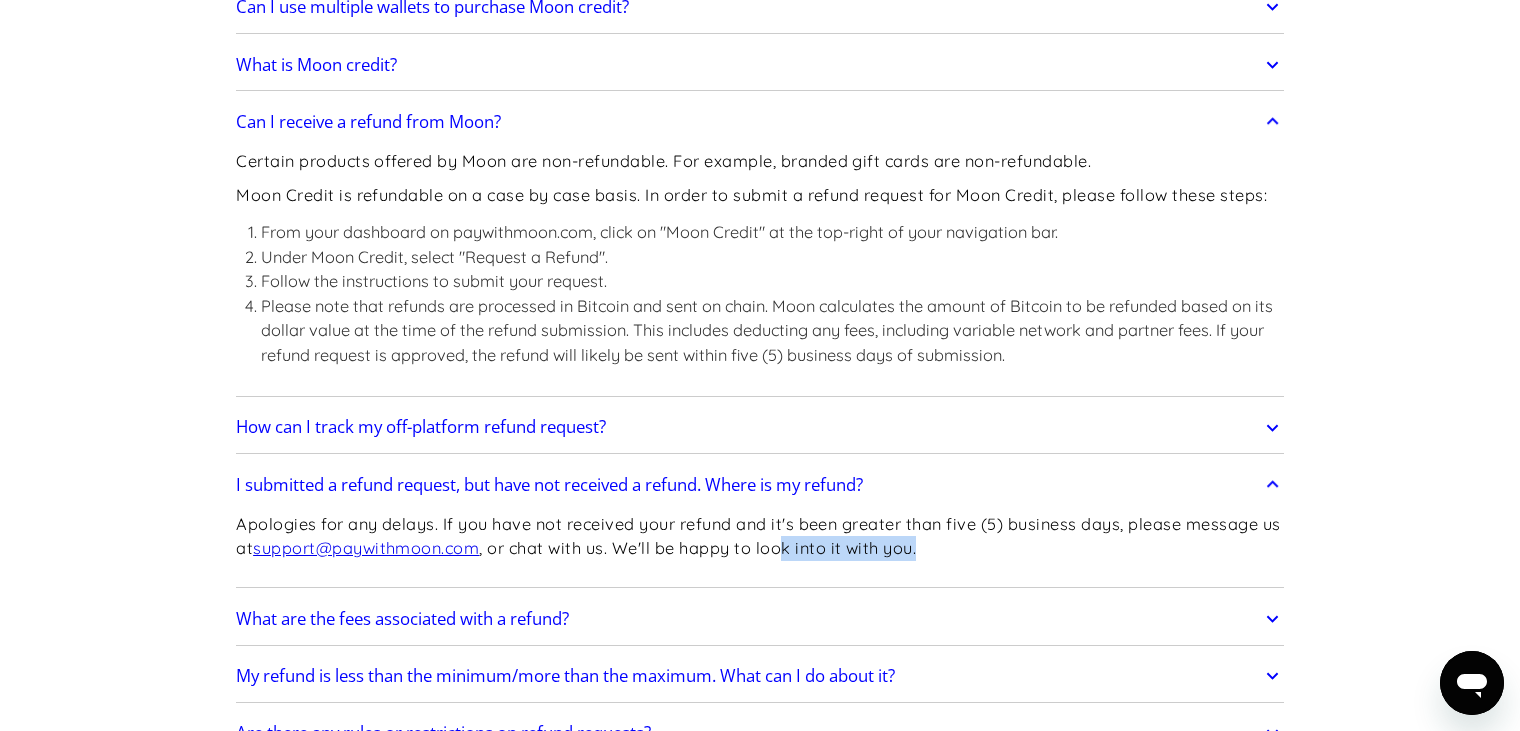 drag, startPoint x: 744, startPoint y: 536, endPoint x: 1056, endPoint y: 536, distance: 312 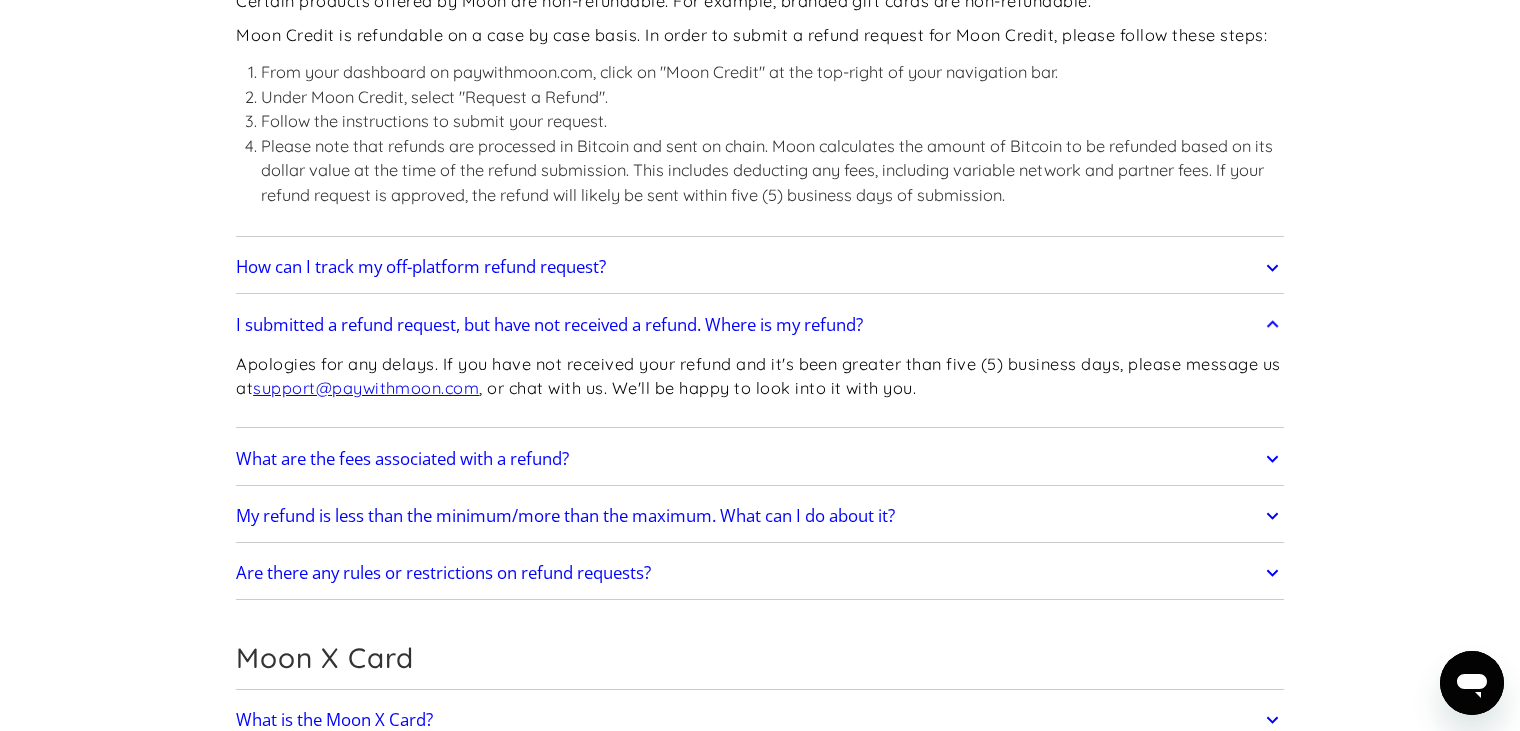 scroll, scrollTop: 1300, scrollLeft: 0, axis: vertical 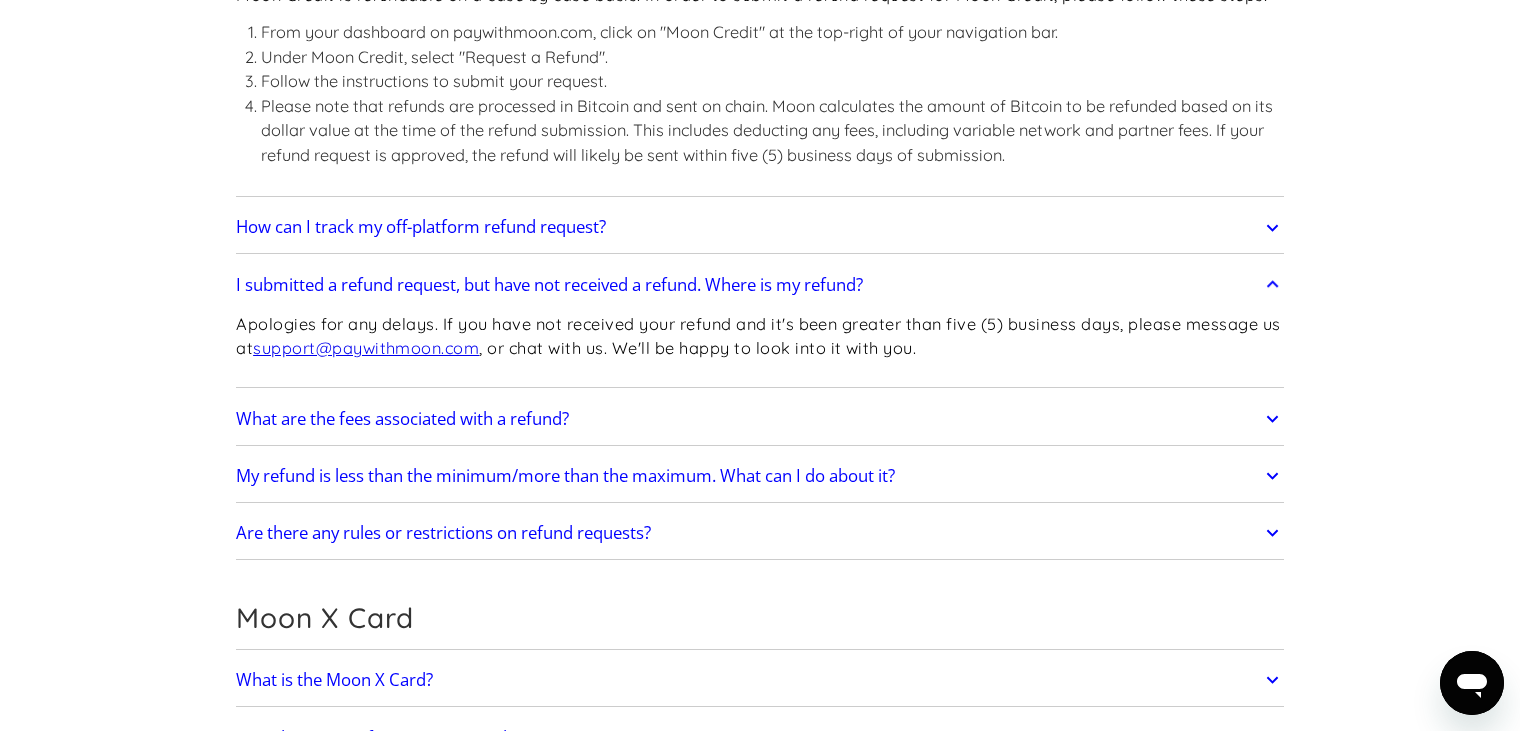 click on "What are the fees associated with a refund?" at bounding box center [760, 419] 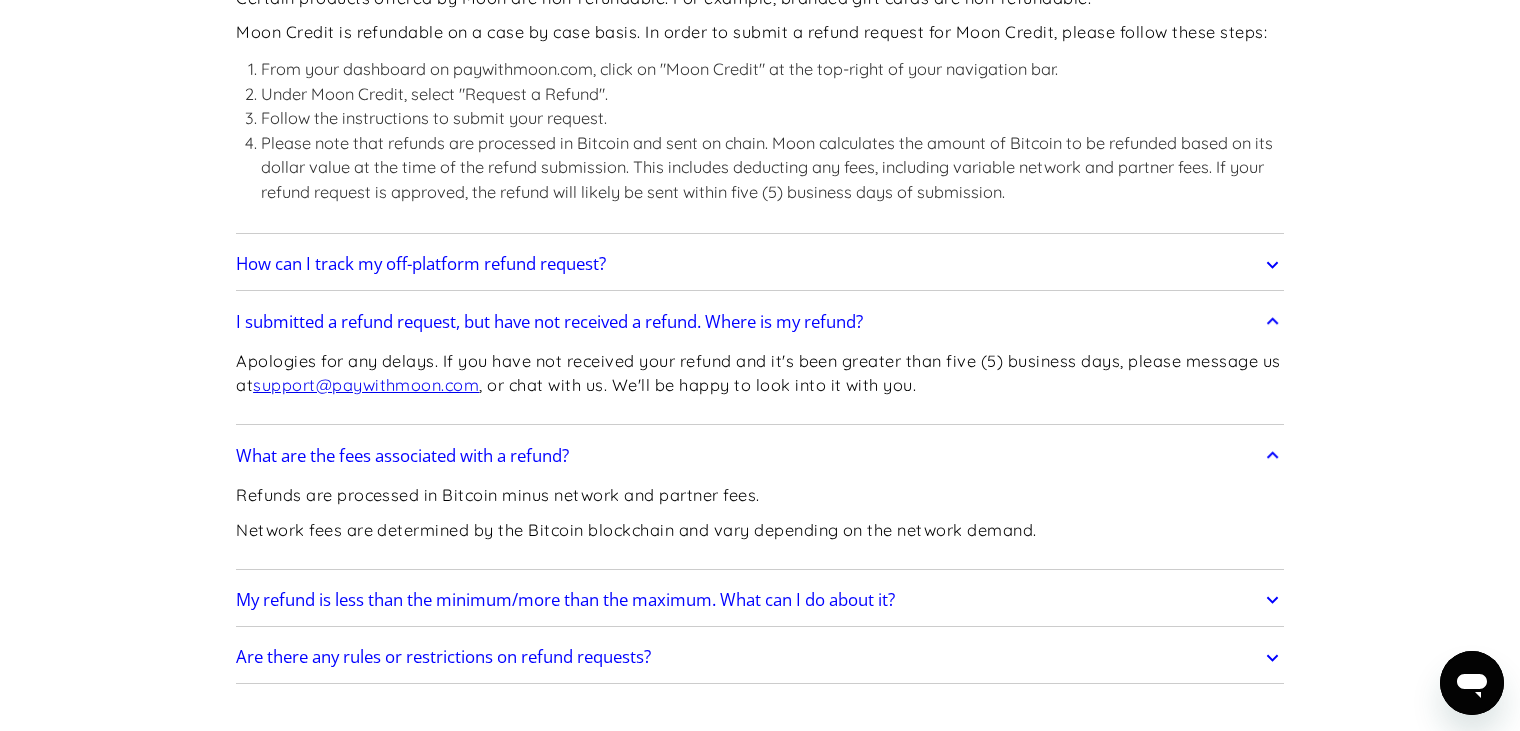 scroll, scrollTop: 1200, scrollLeft: 0, axis: vertical 